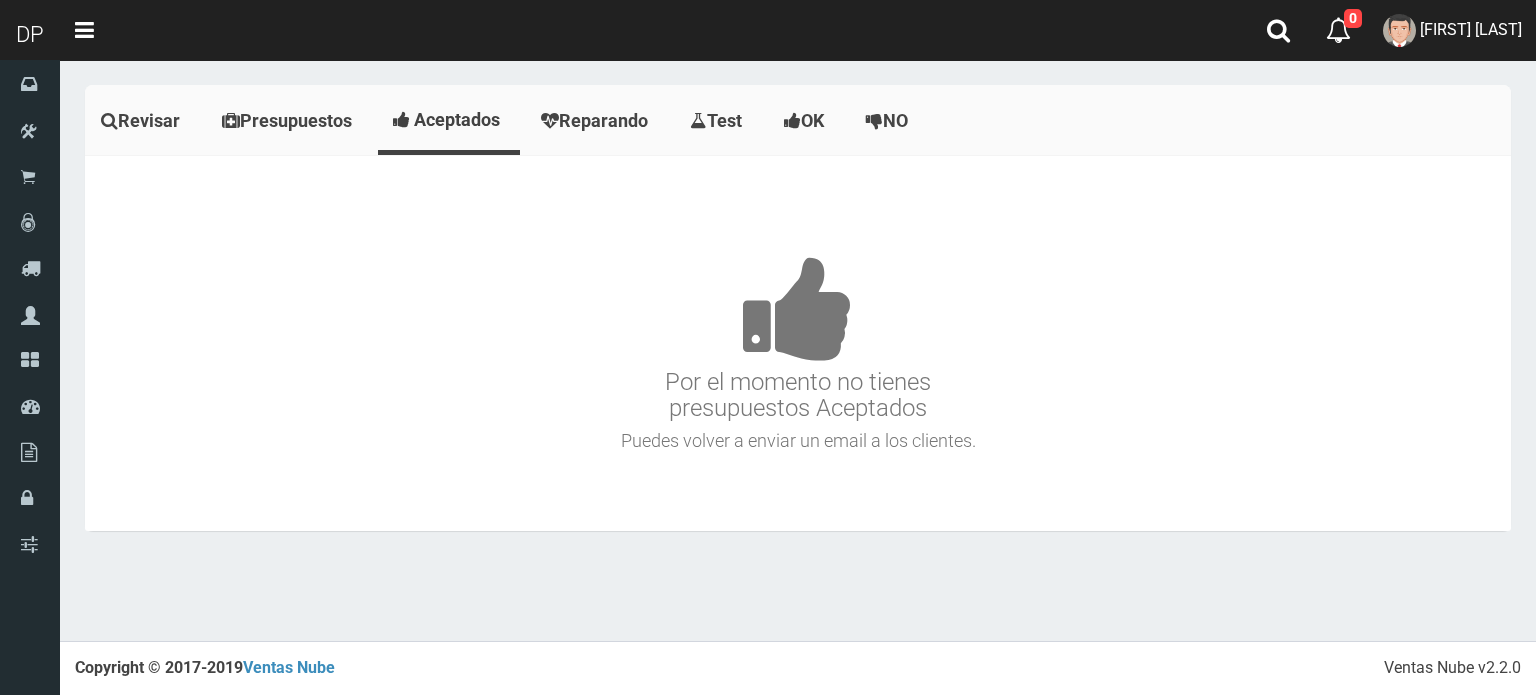 scroll, scrollTop: 0, scrollLeft: 0, axis: both 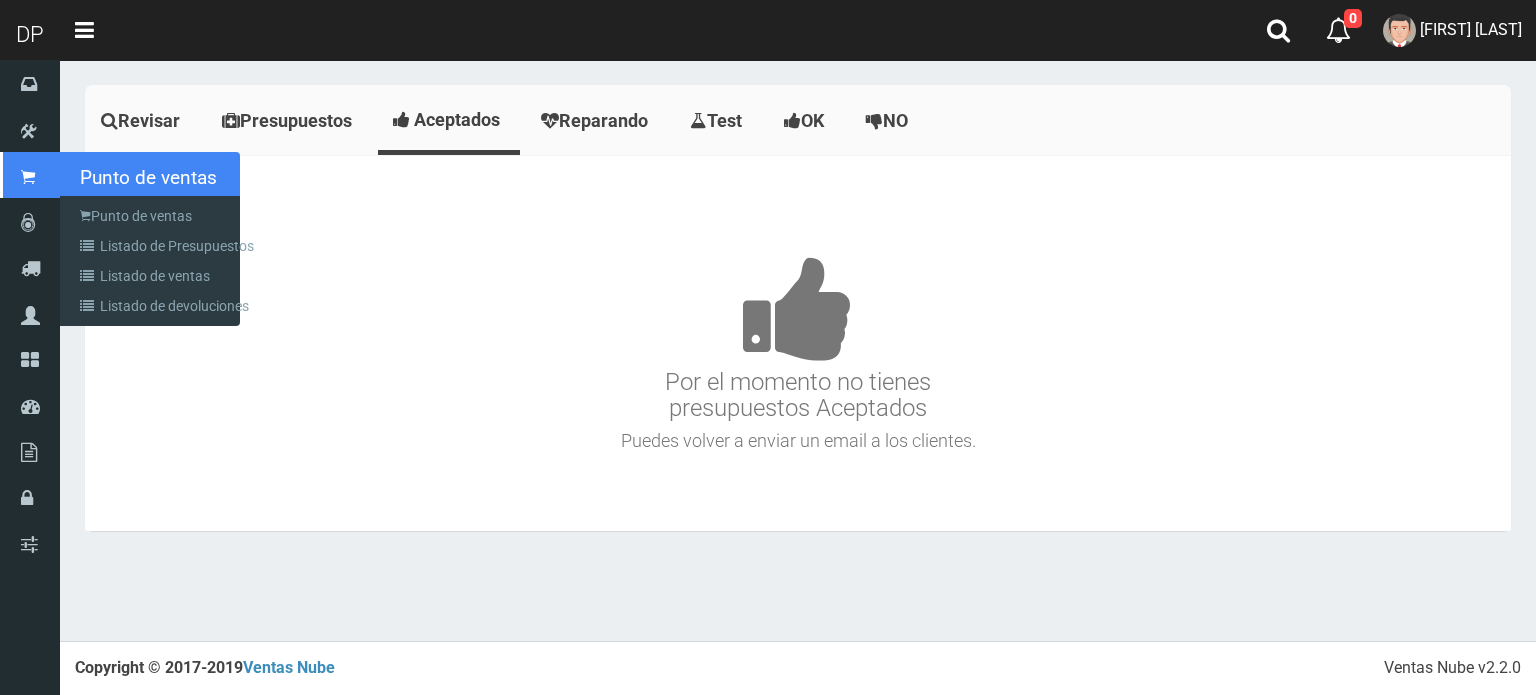 click on "Punto de ventas" at bounding box center [30, 175] 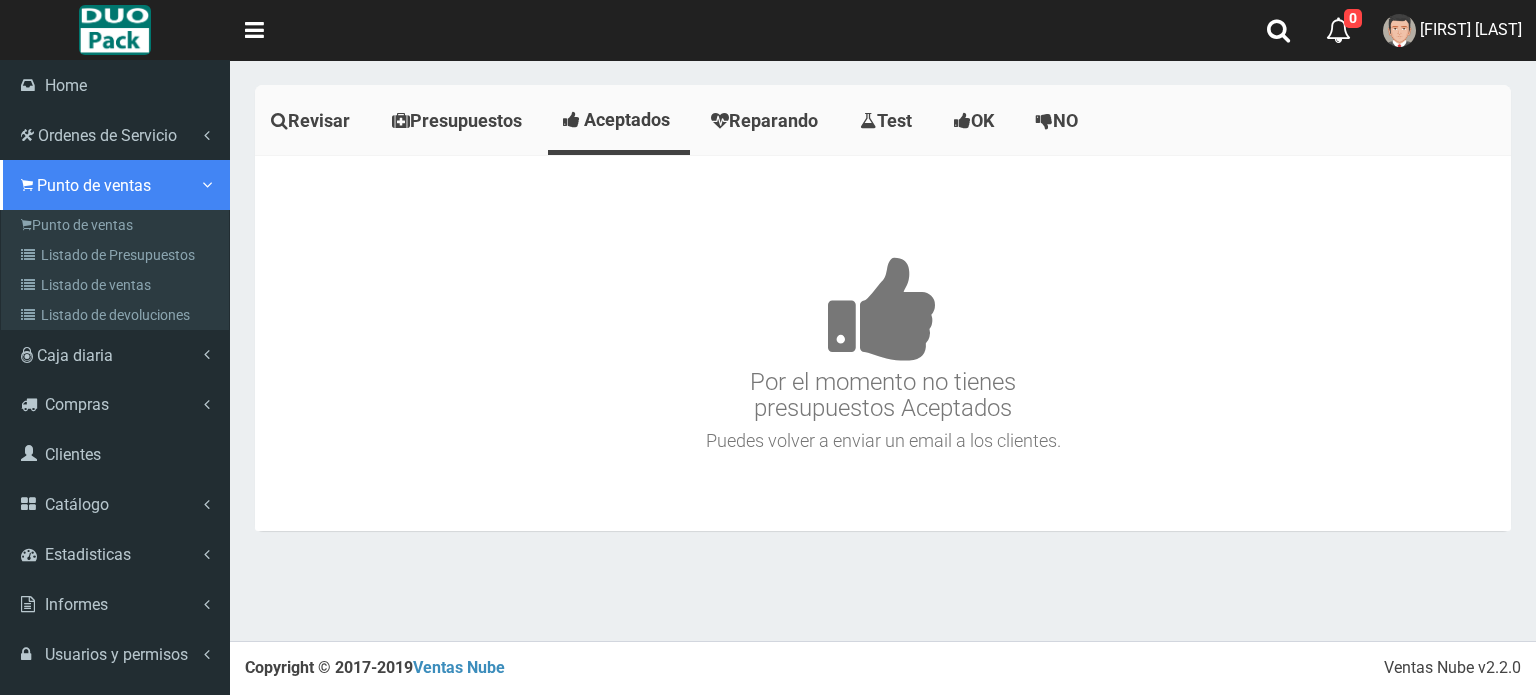 click on "Punto de ventas" at bounding box center [117, 225] 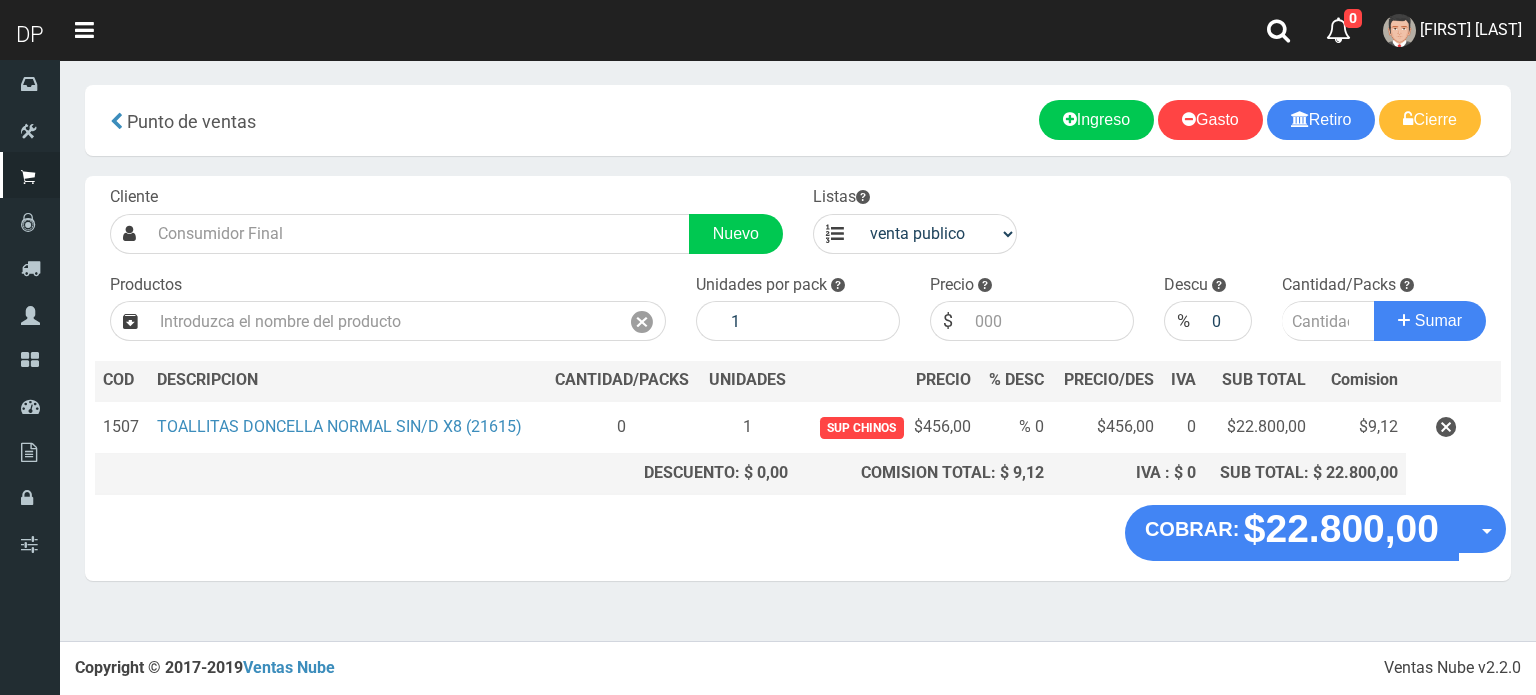 scroll, scrollTop: 0, scrollLeft: 0, axis: both 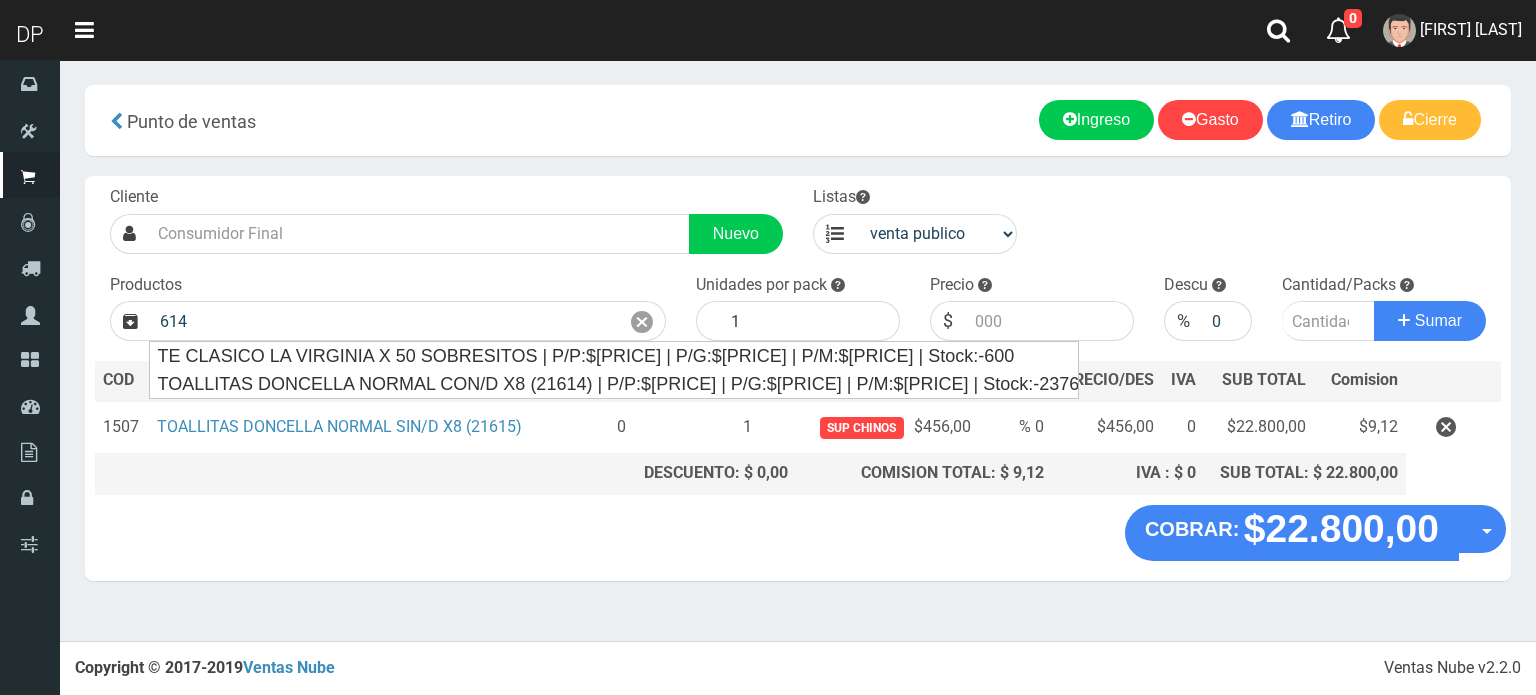 click on "TOALLITAS DONCELLA NORMAL CON/D X8 (21614) | P/P:$[PRICE] | P/G:$[PRICE] | P/M:$[PRICE] | Stock:-23769" at bounding box center [614, 384] 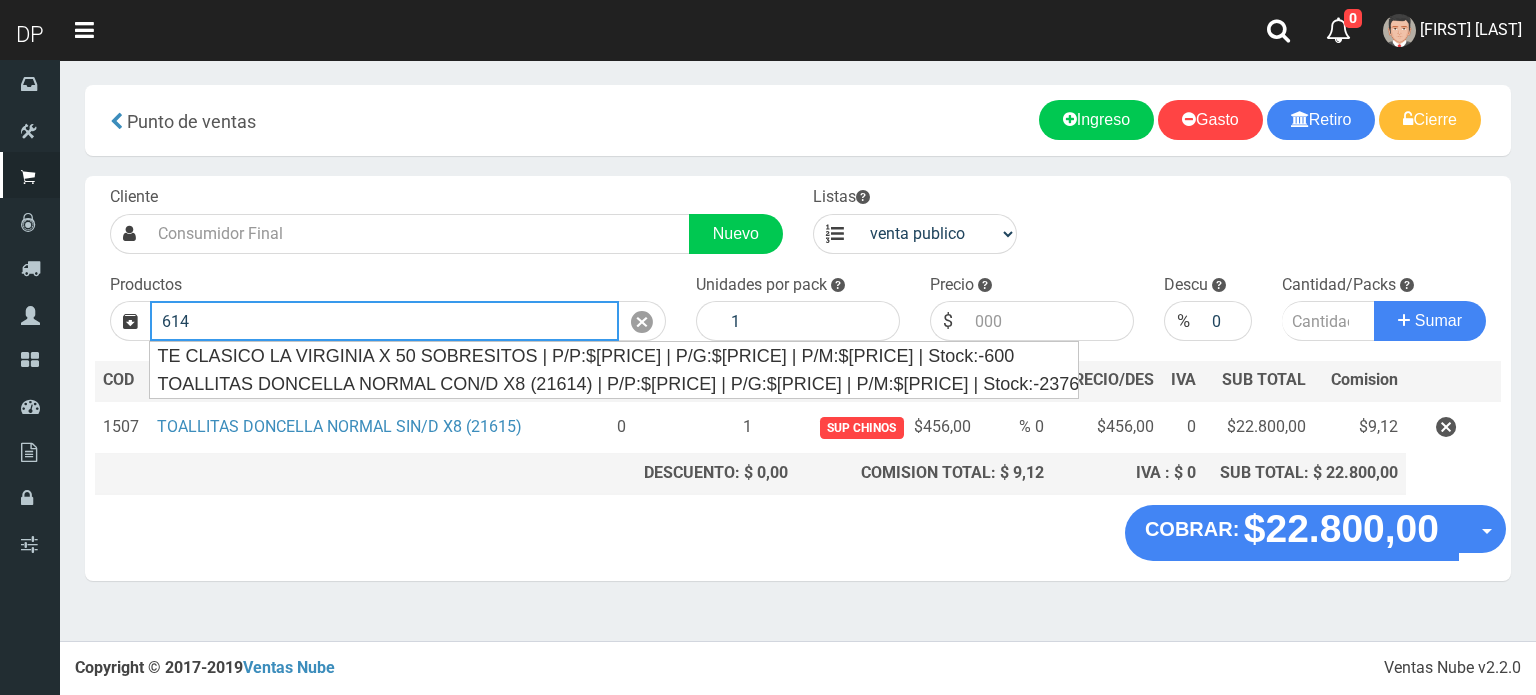 type on "TOALLITAS DONCELLA NORMAL CON/D X8 (21614) | P/P:$[PRICE] | P/G:$[PRICE] | P/M:$[PRICE] | Stock:-23769" 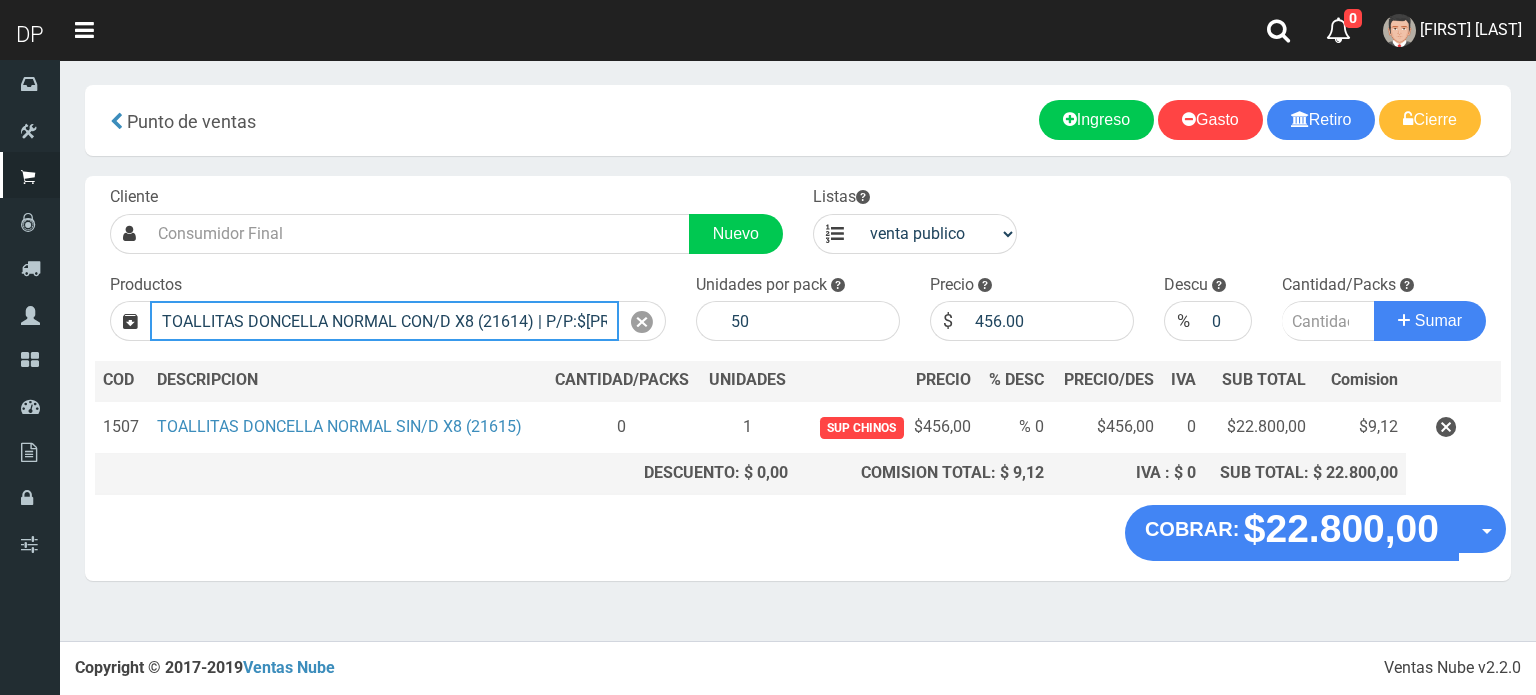 scroll, scrollTop: 0, scrollLeft: 336, axis: horizontal 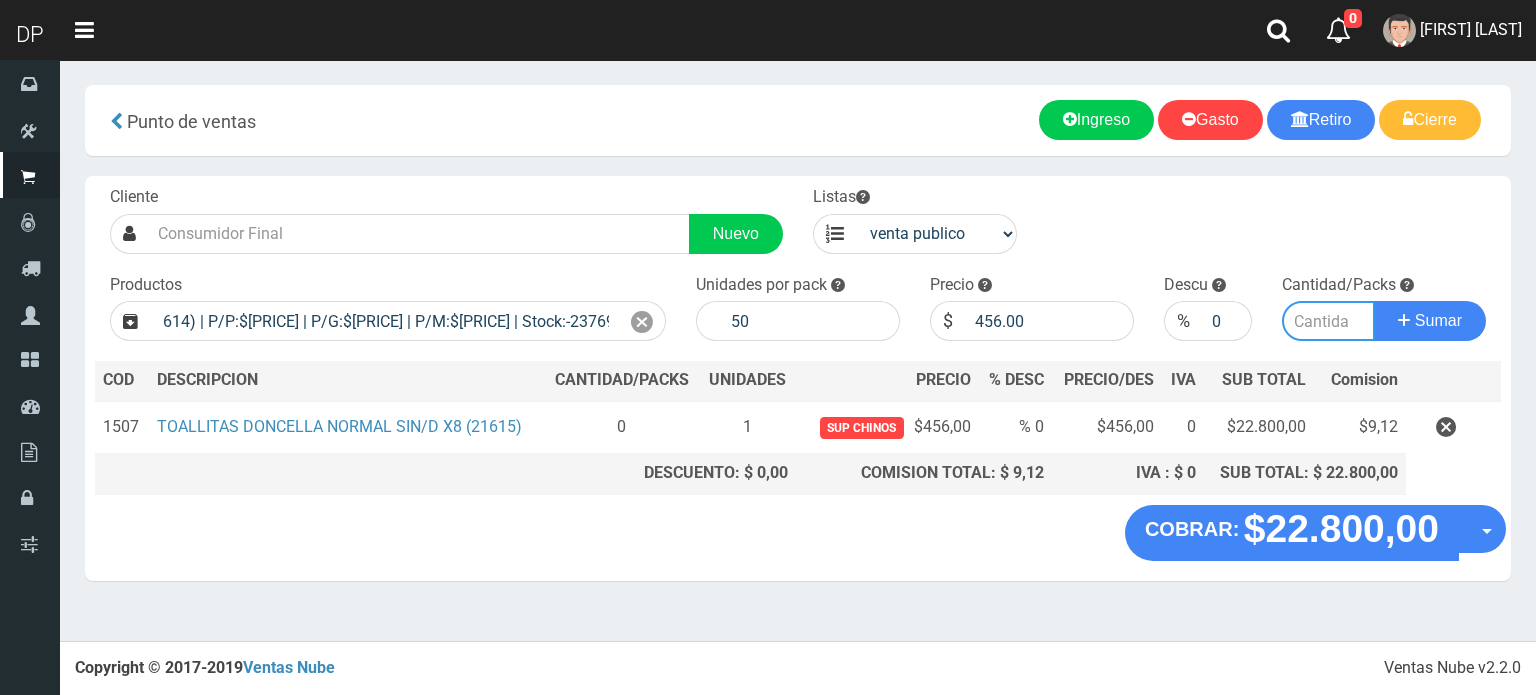 click at bounding box center [1329, 321] 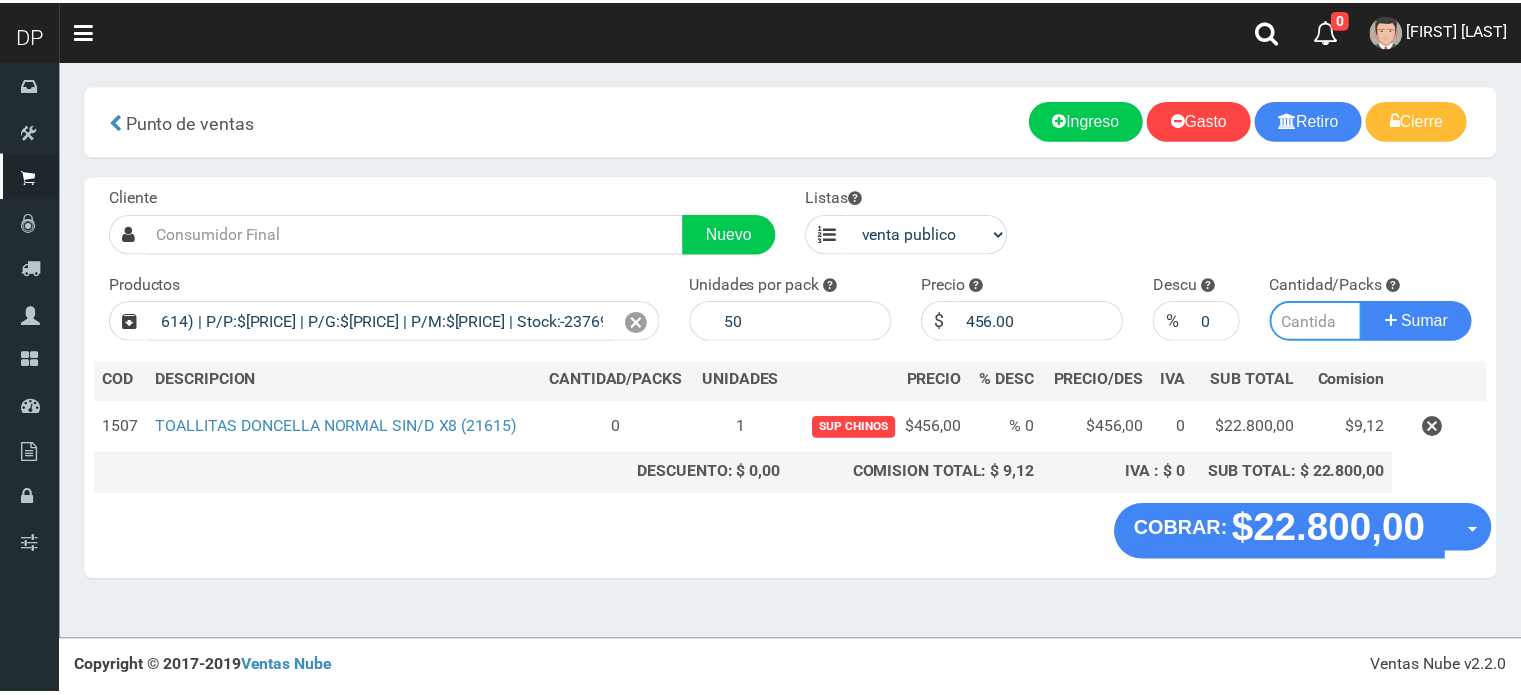 scroll, scrollTop: 0, scrollLeft: 0, axis: both 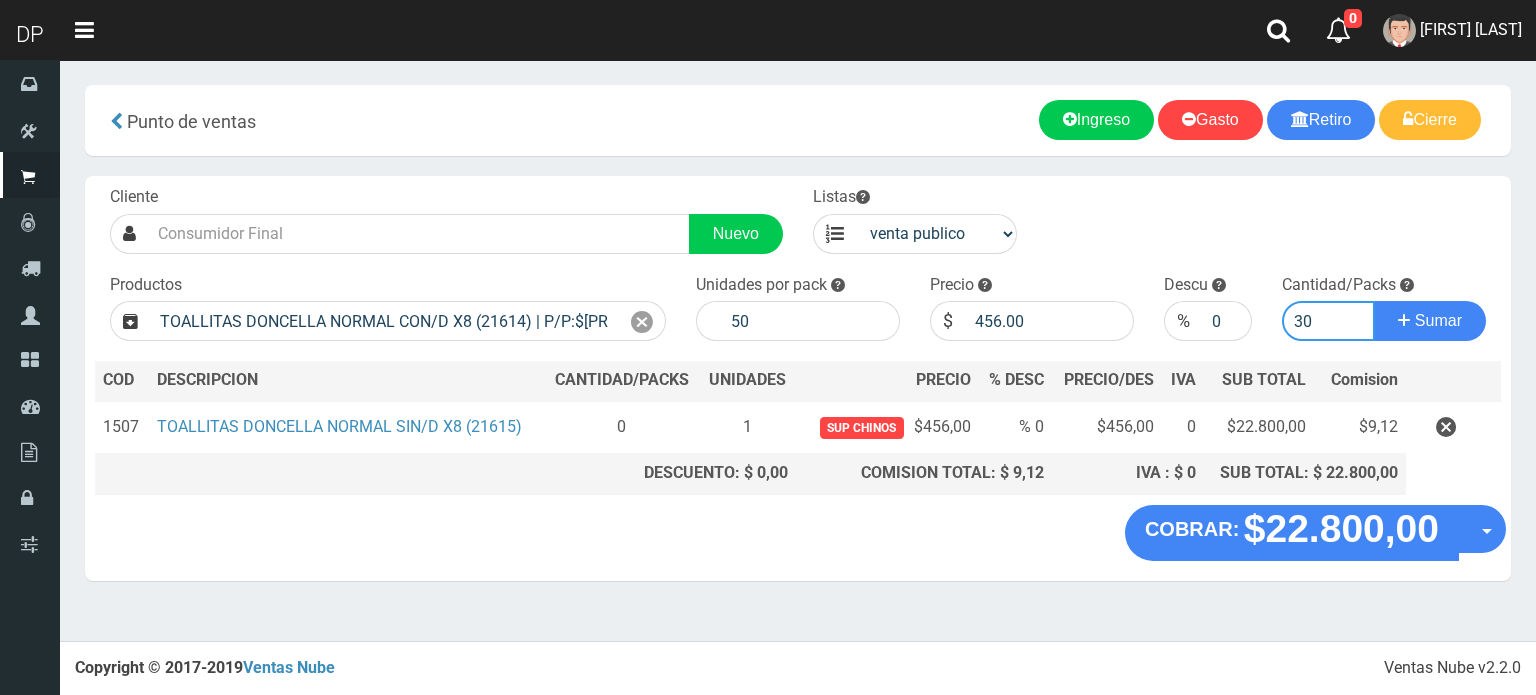 type on "30" 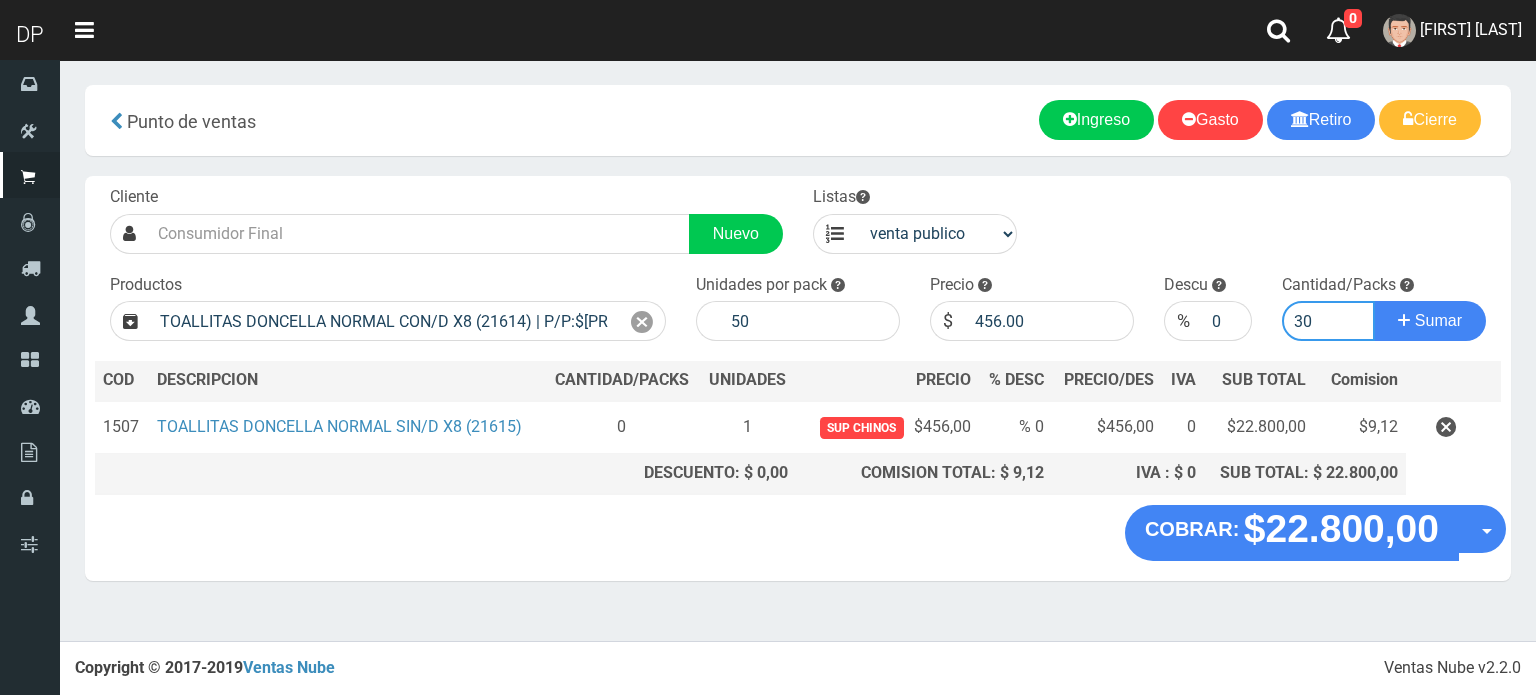 click on "Sumar" at bounding box center [1430, 321] 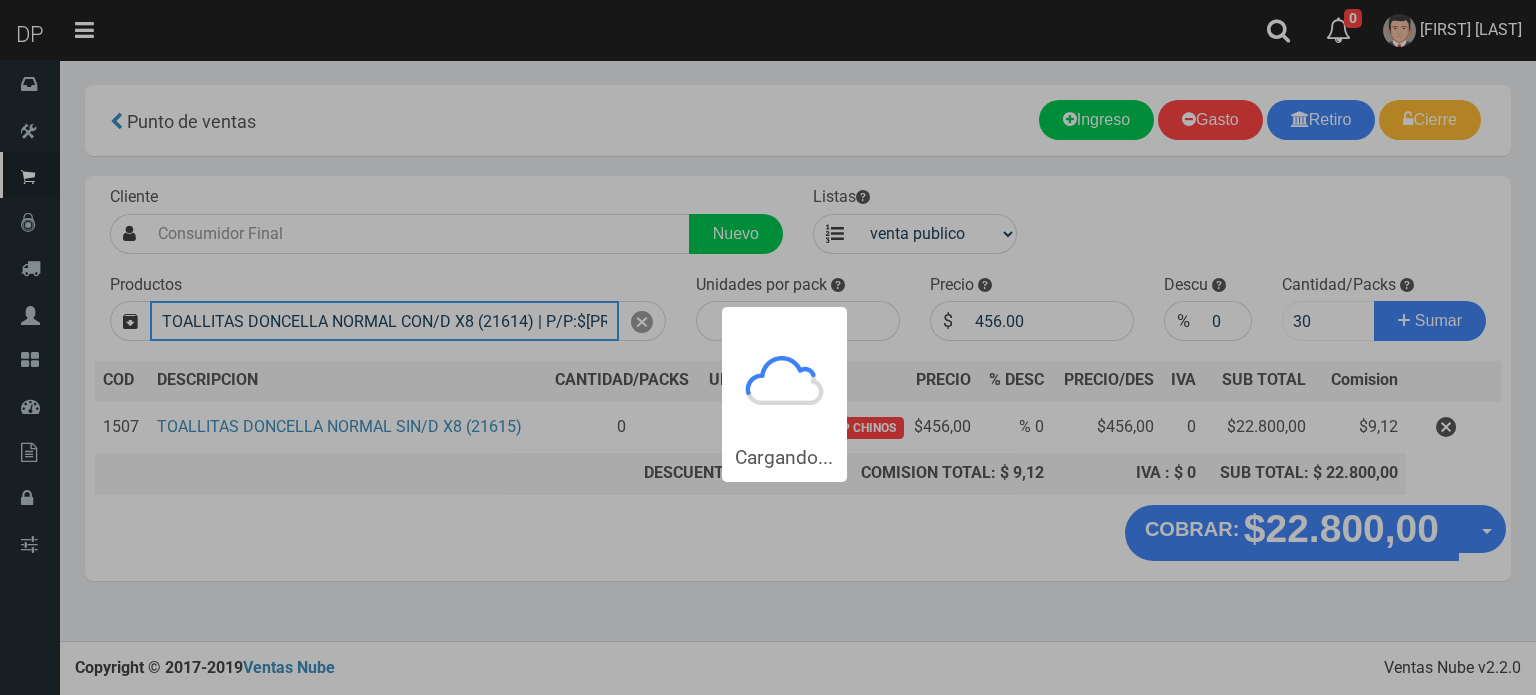 type 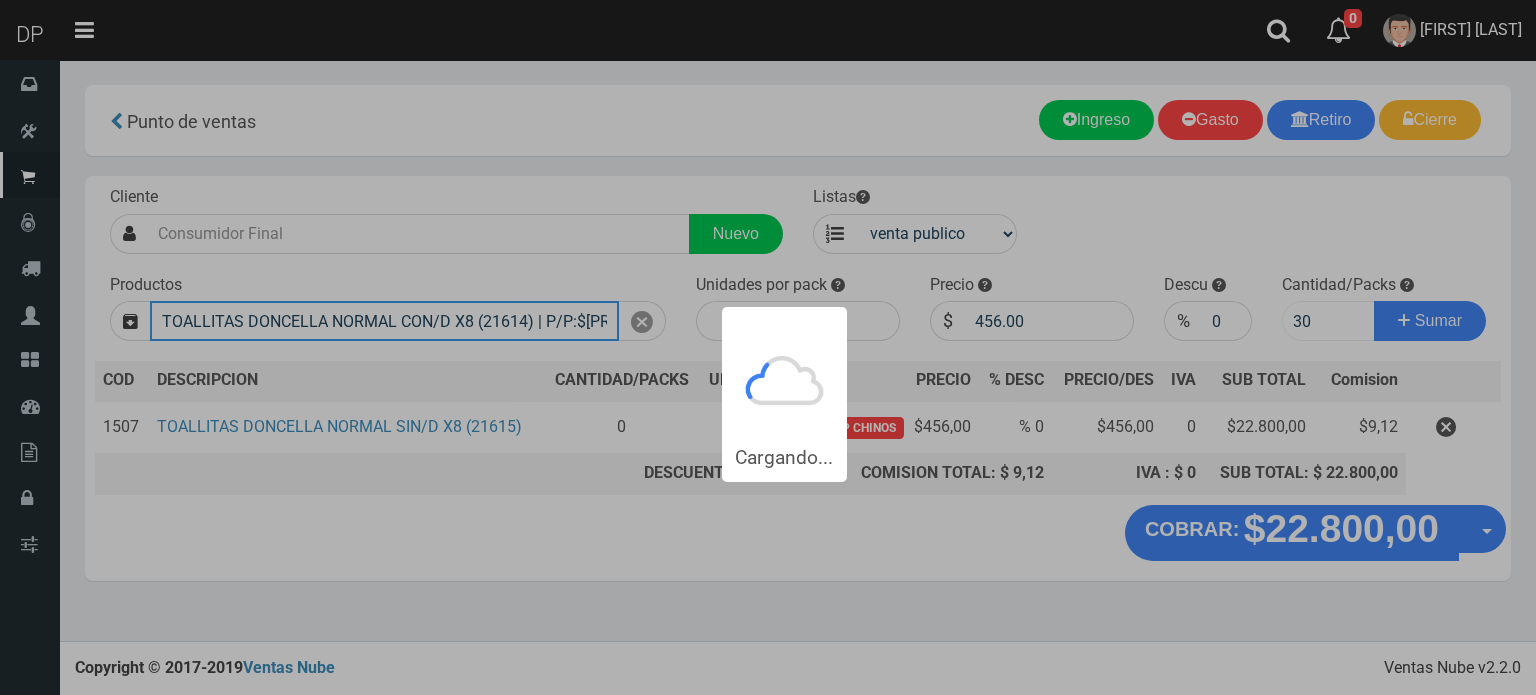 type 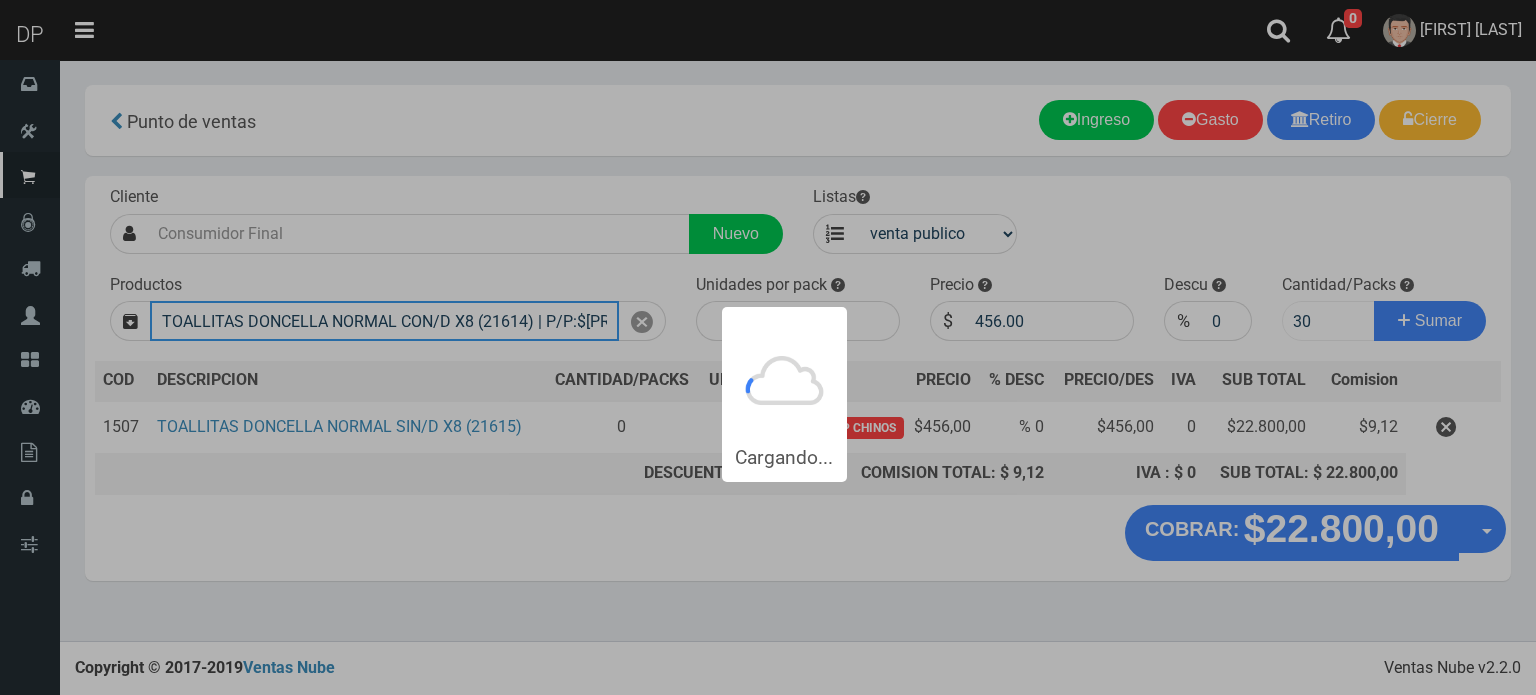 type 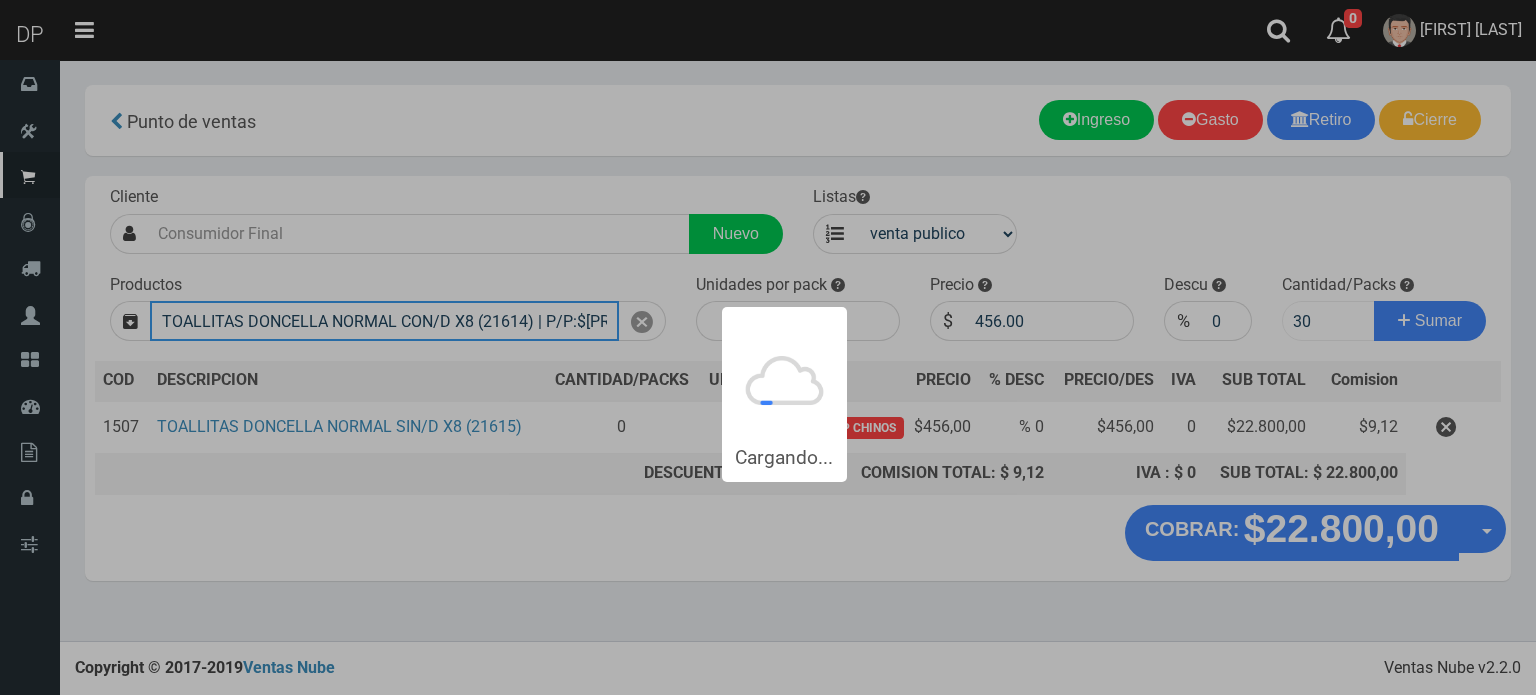 type 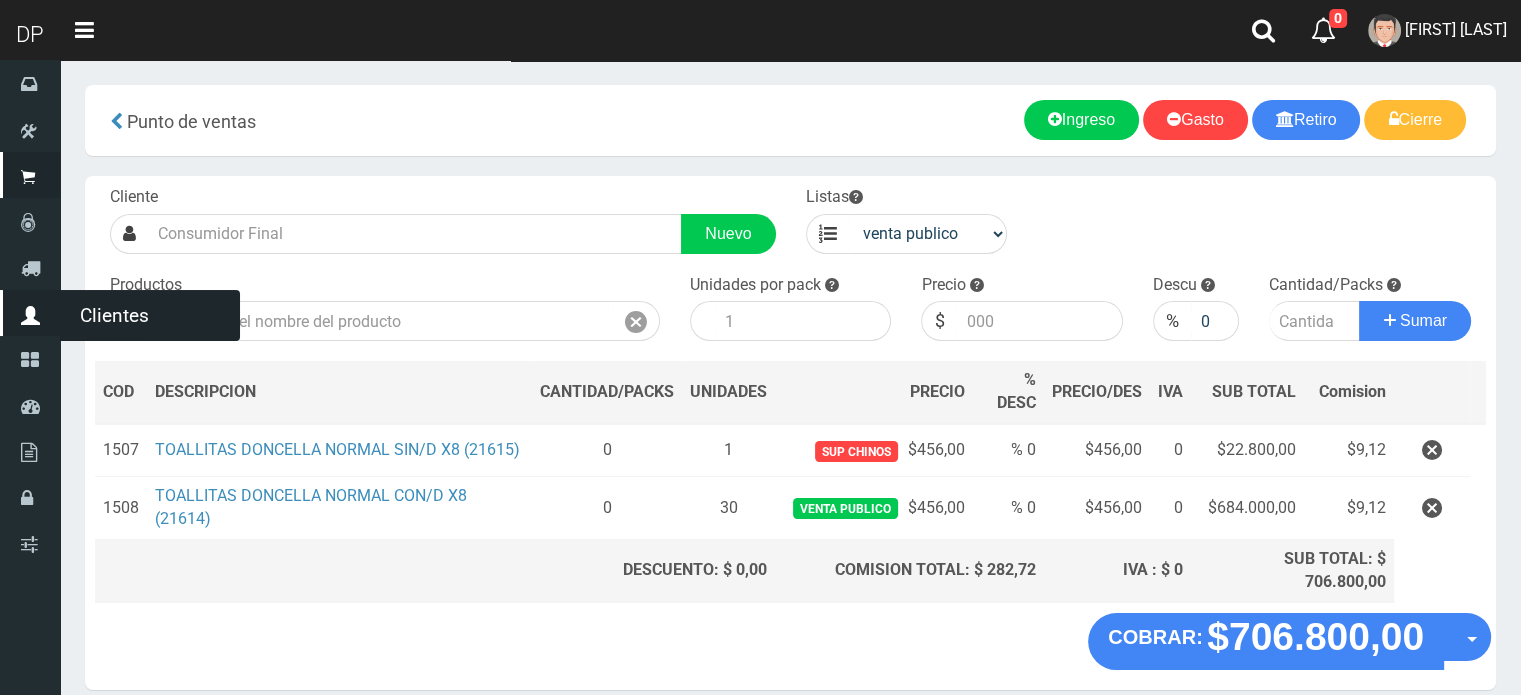 click at bounding box center (0, 0) 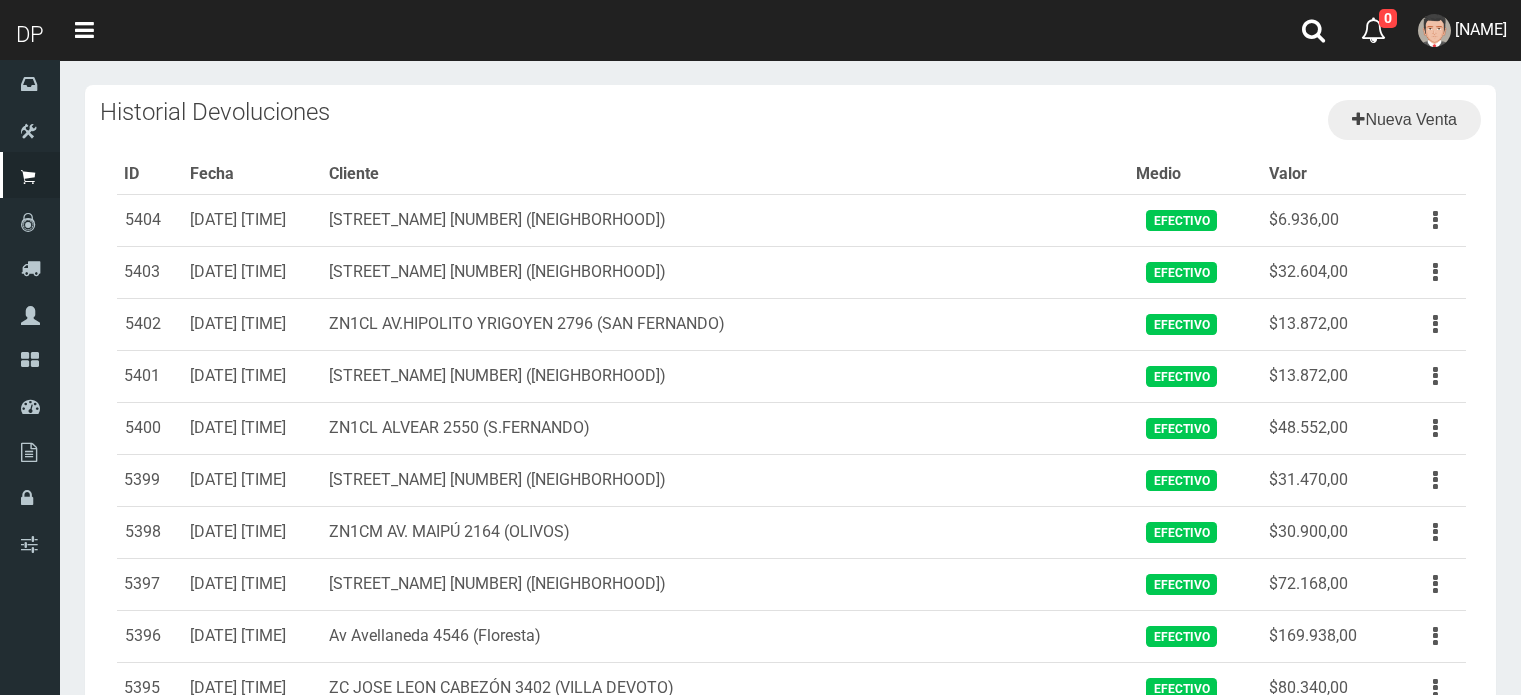 scroll, scrollTop: 0, scrollLeft: 0, axis: both 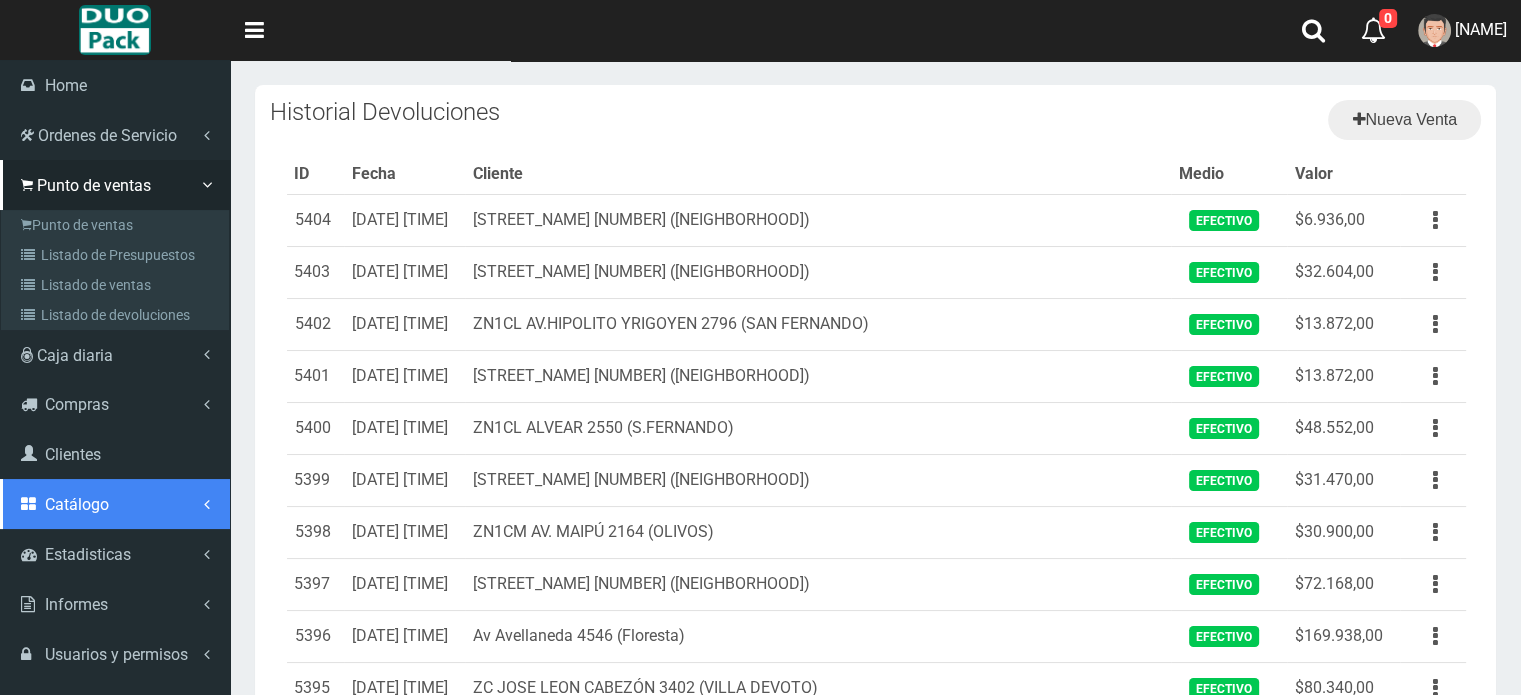 click on "Catálogo" at bounding box center (115, 504) 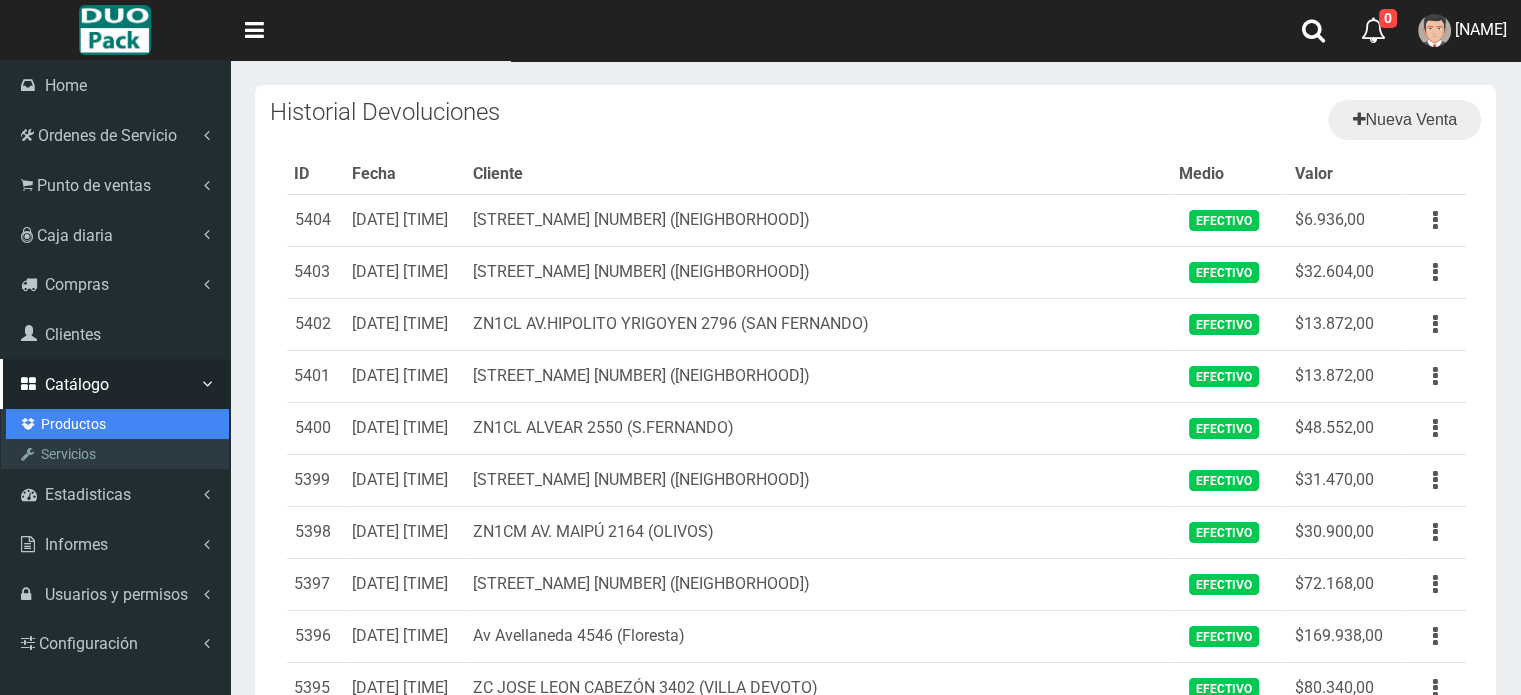 click on "Productos" at bounding box center [117, 424] 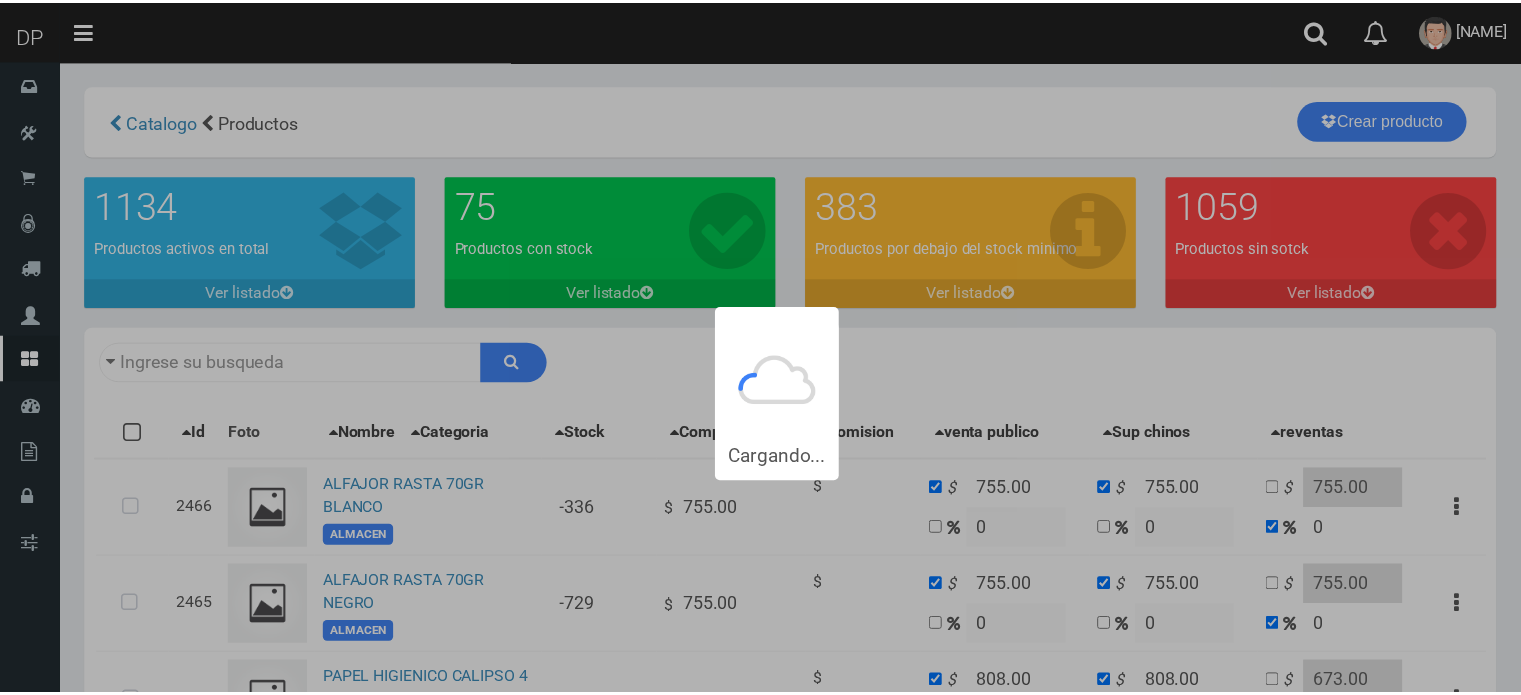 scroll, scrollTop: 0, scrollLeft: 0, axis: both 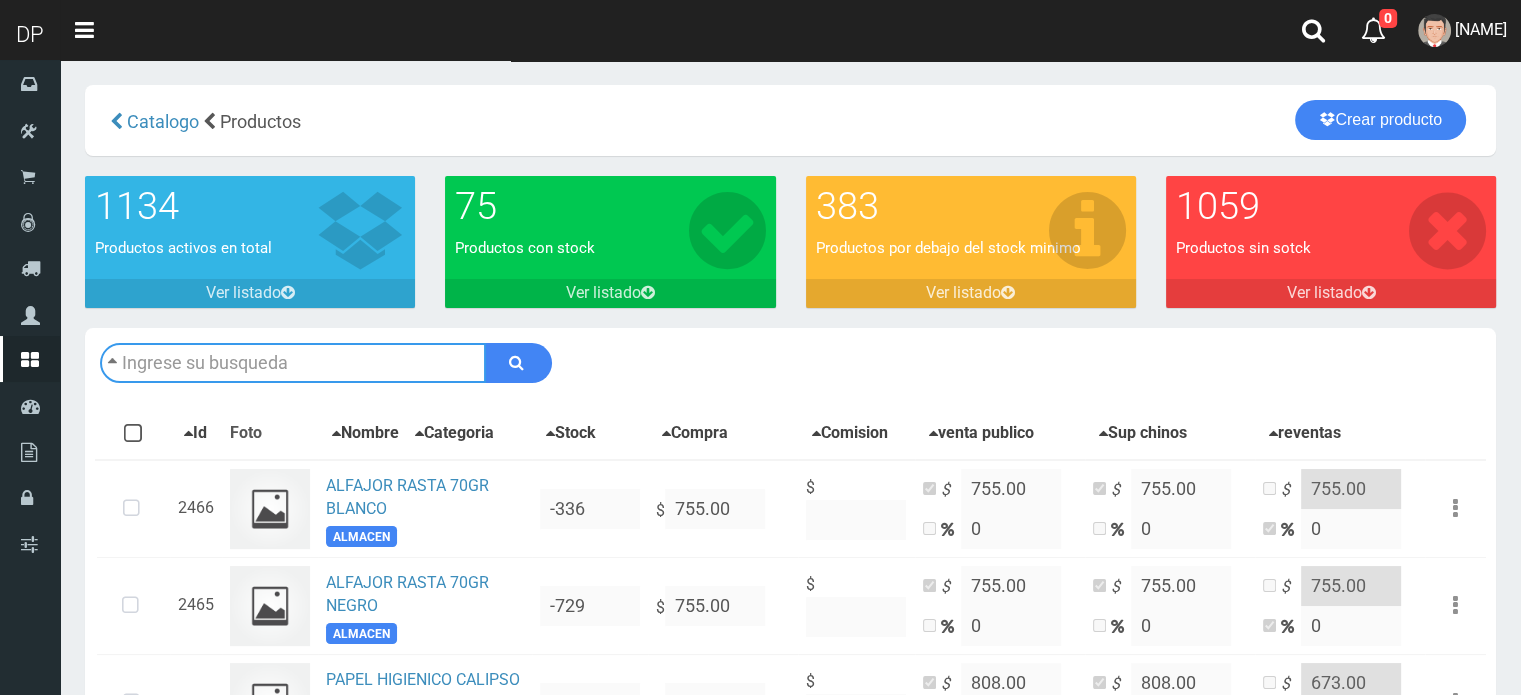 click at bounding box center (293, 363) 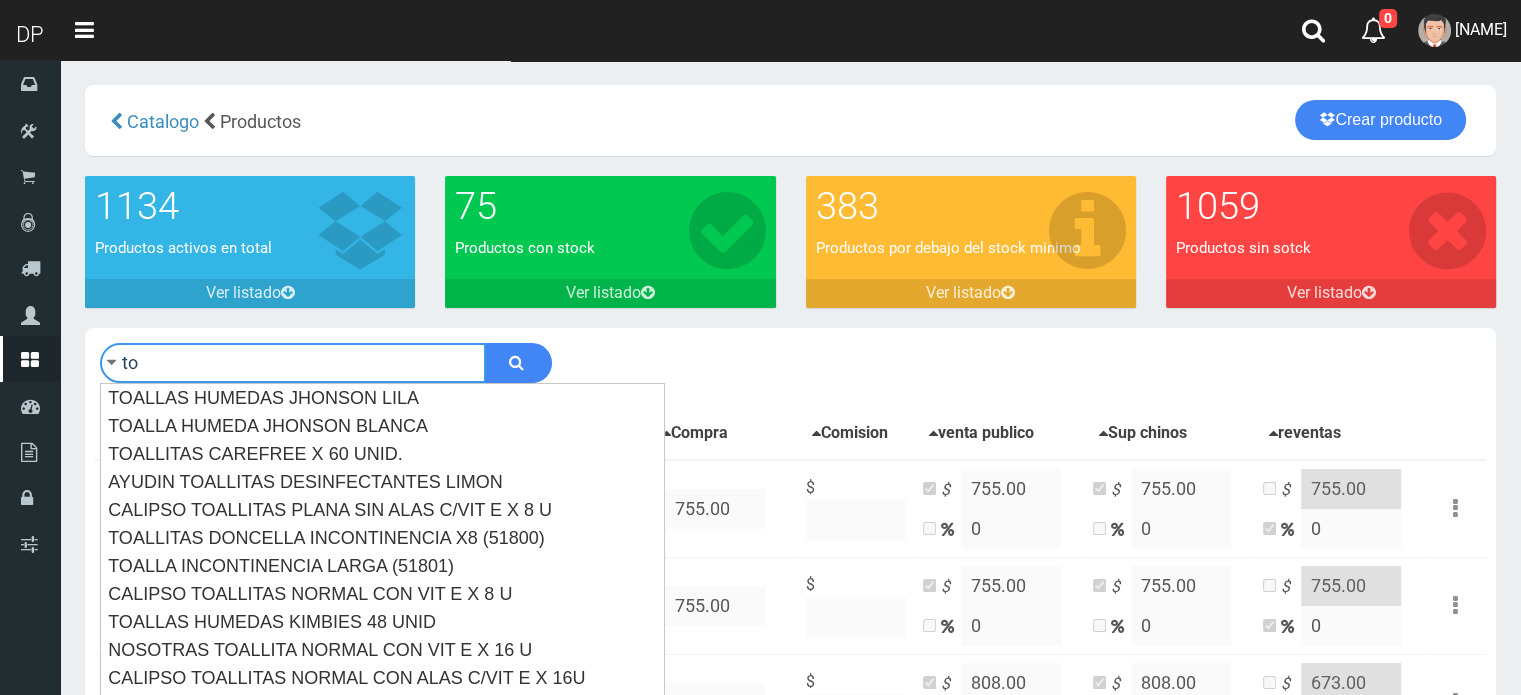 type on "t" 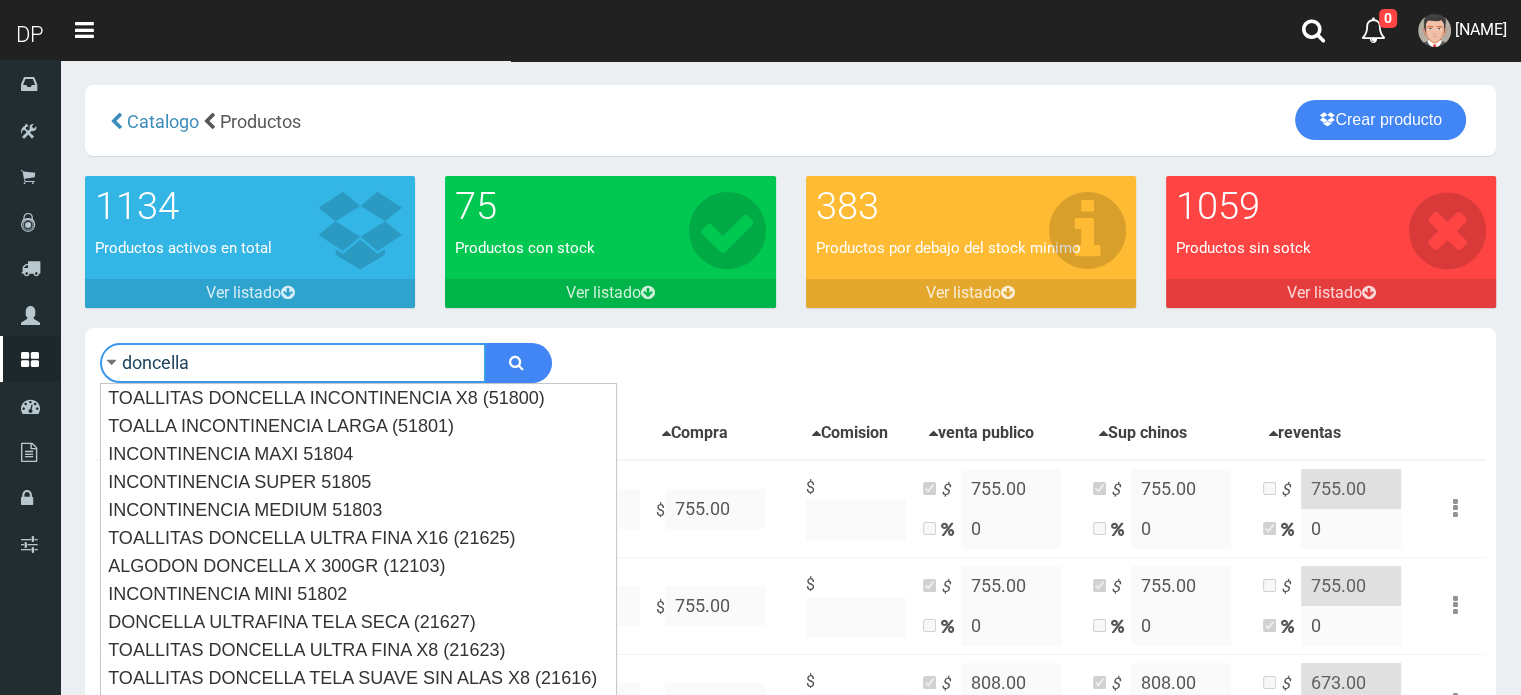type on "doncella" 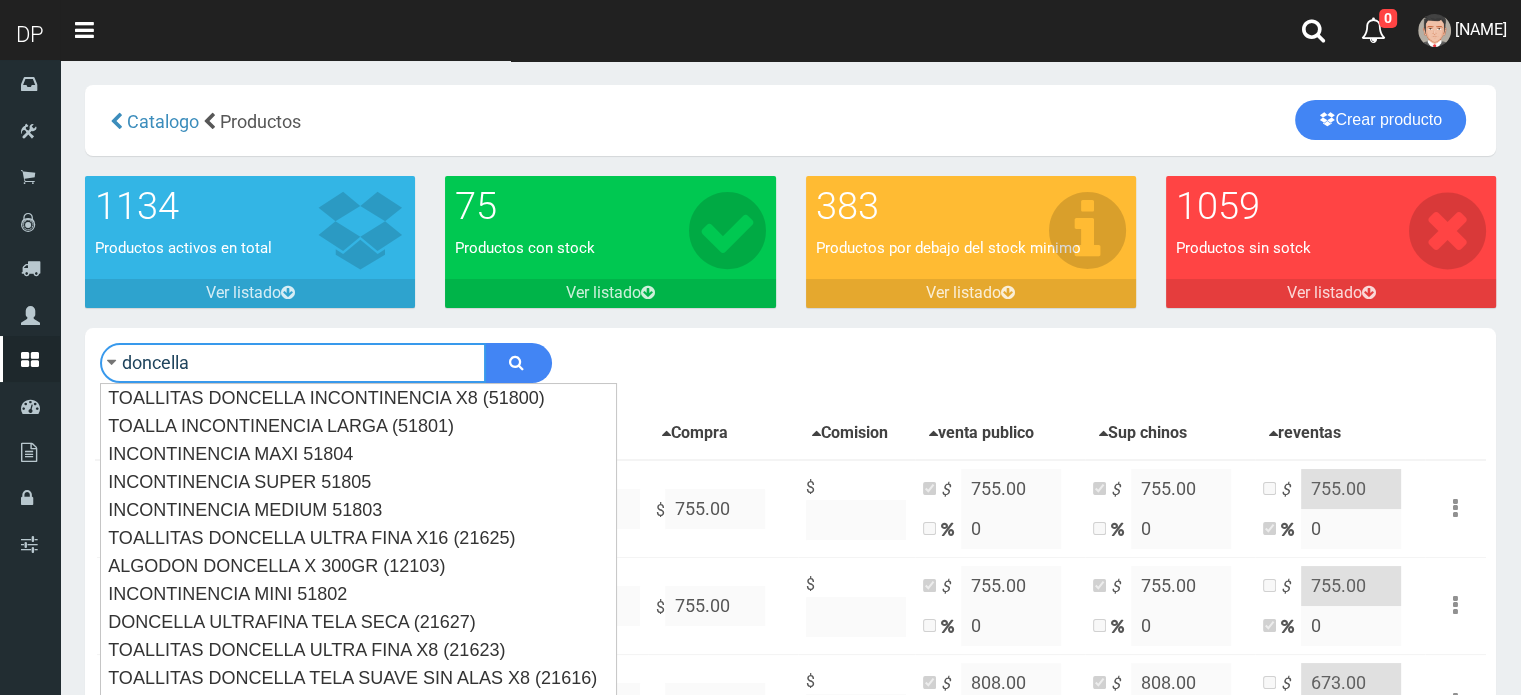 click at bounding box center [518, 363] 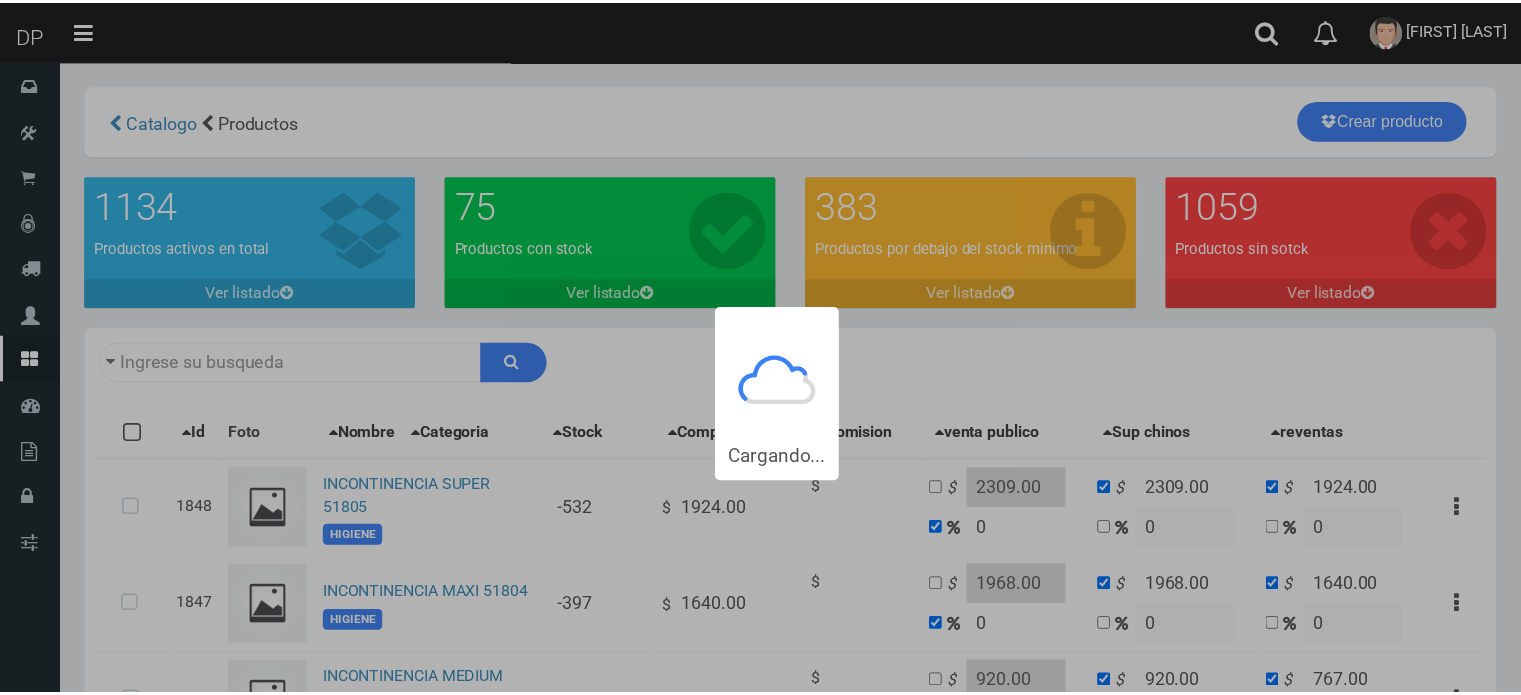 scroll, scrollTop: 0, scrollLeft: 0, axis: both 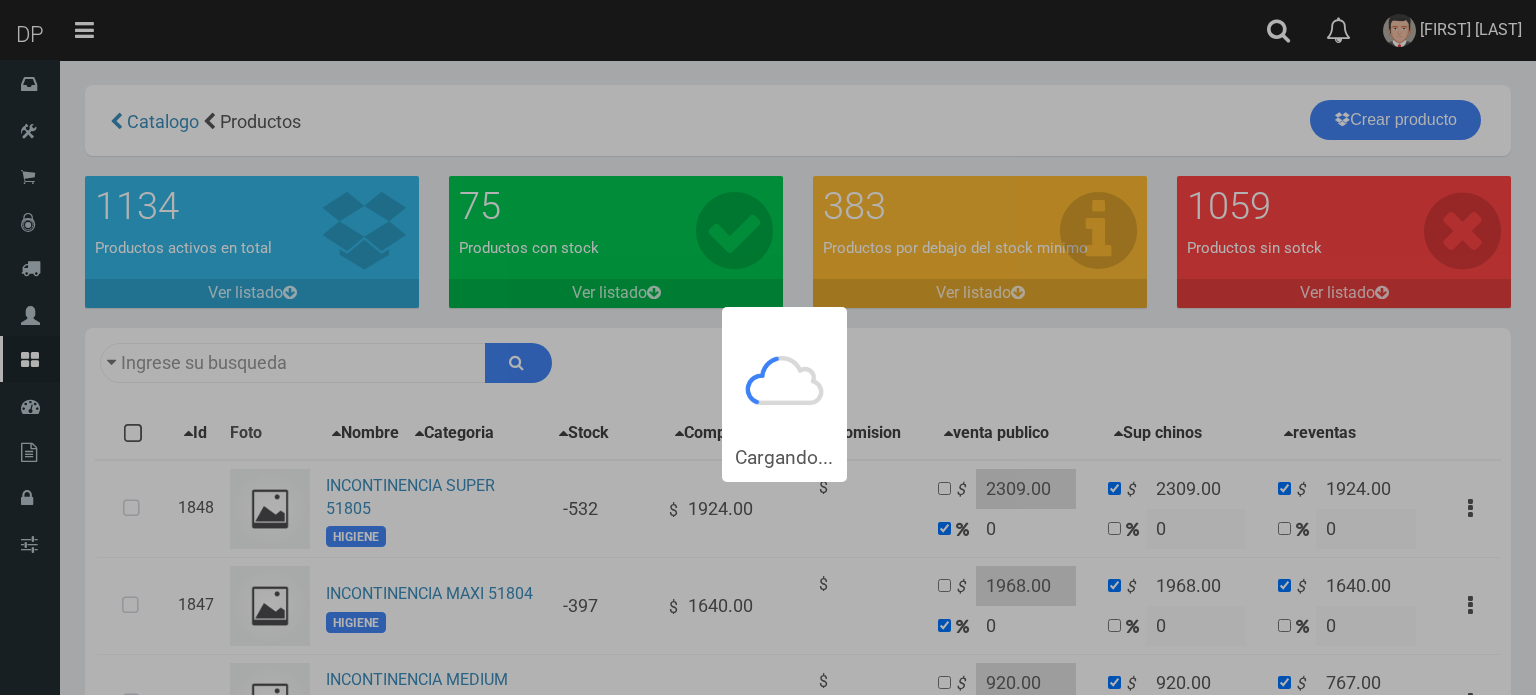 type on "doncella" 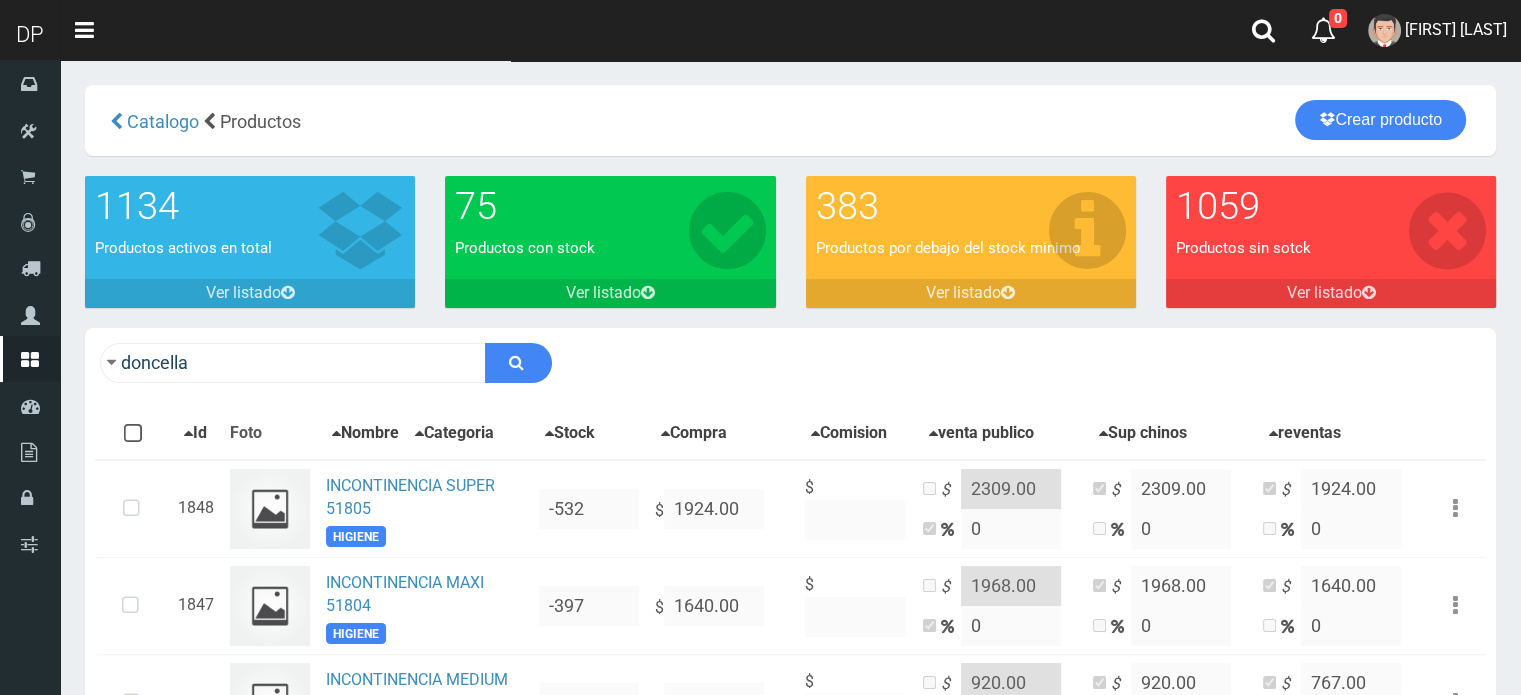scroll, scrollTop: 235, scrollLeft: 0, axis: vertical 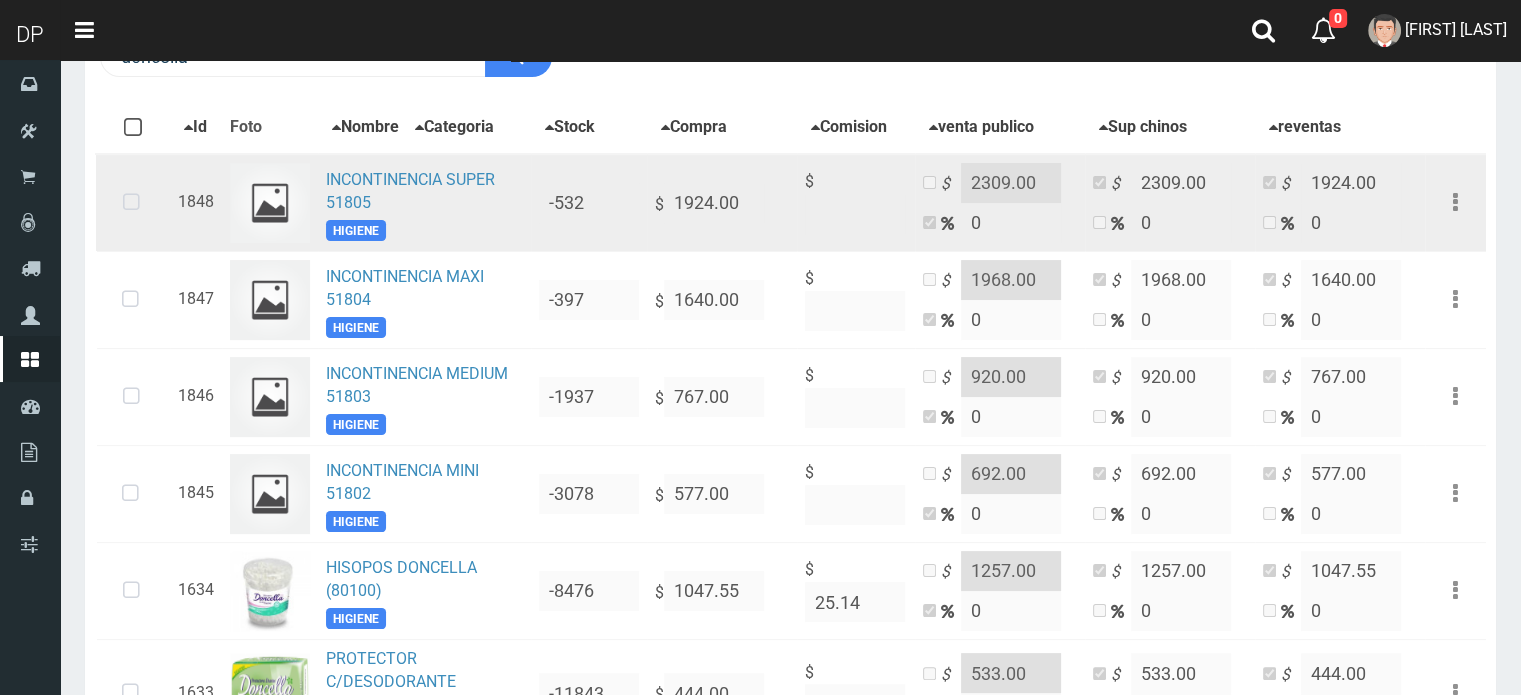 click at bounding box center [131, 203] 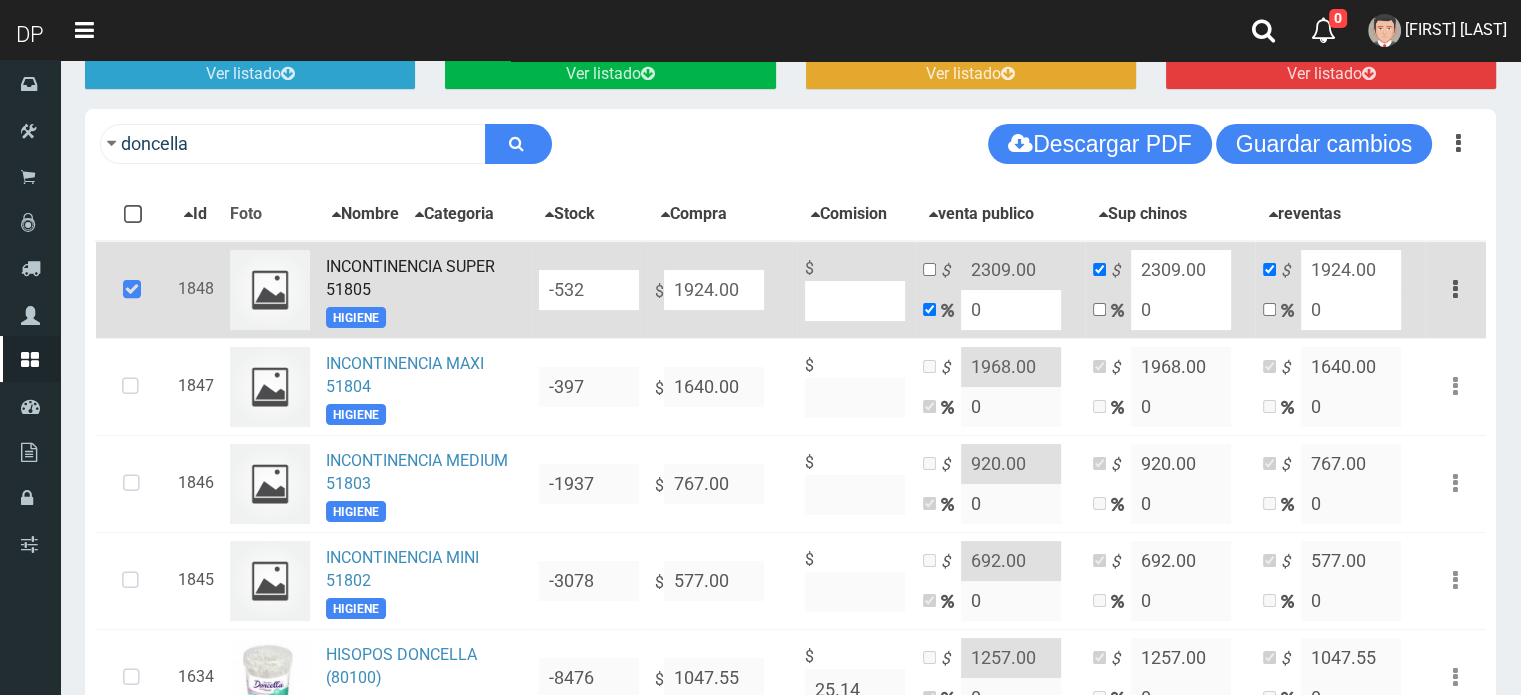 scroll, scrollTop: 0, scrollLeft: 0, axis: both 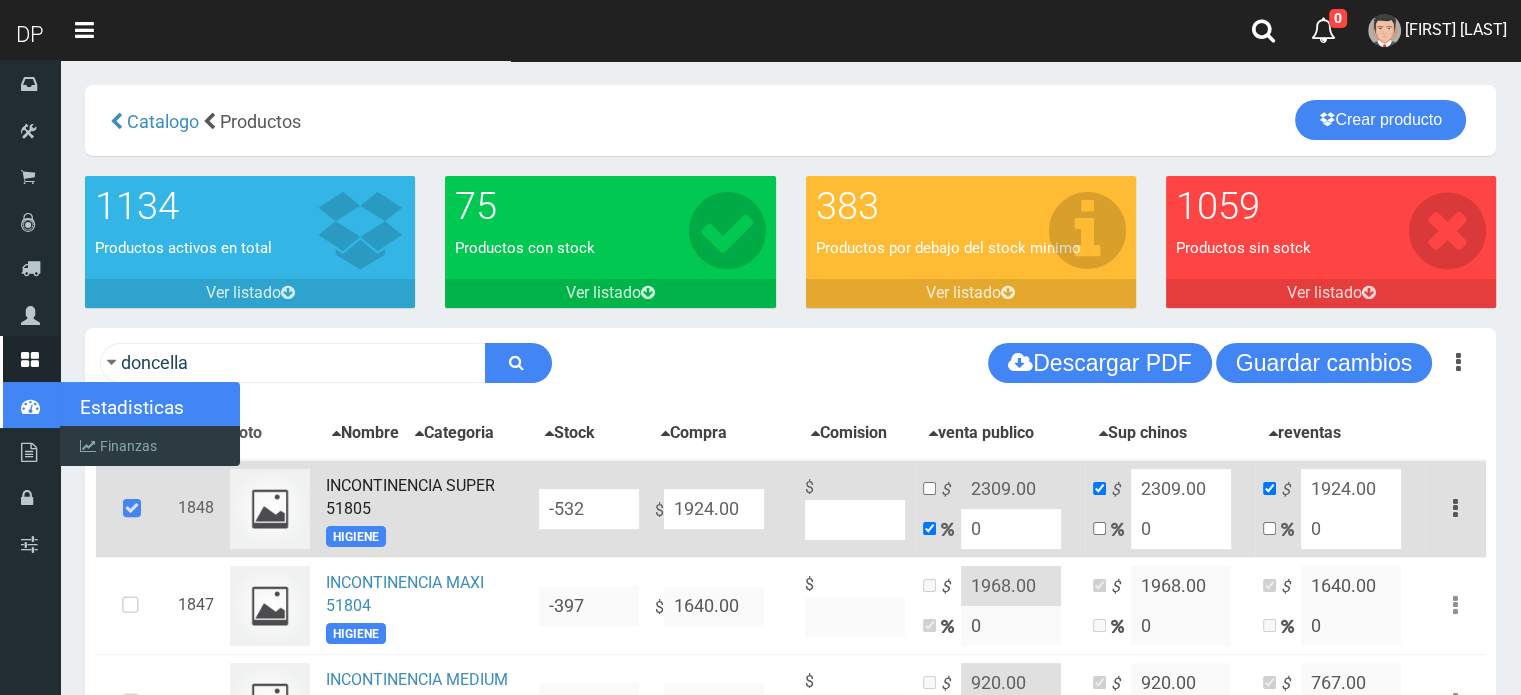 click on "Estadisticas" at bounding box center [30, 405] 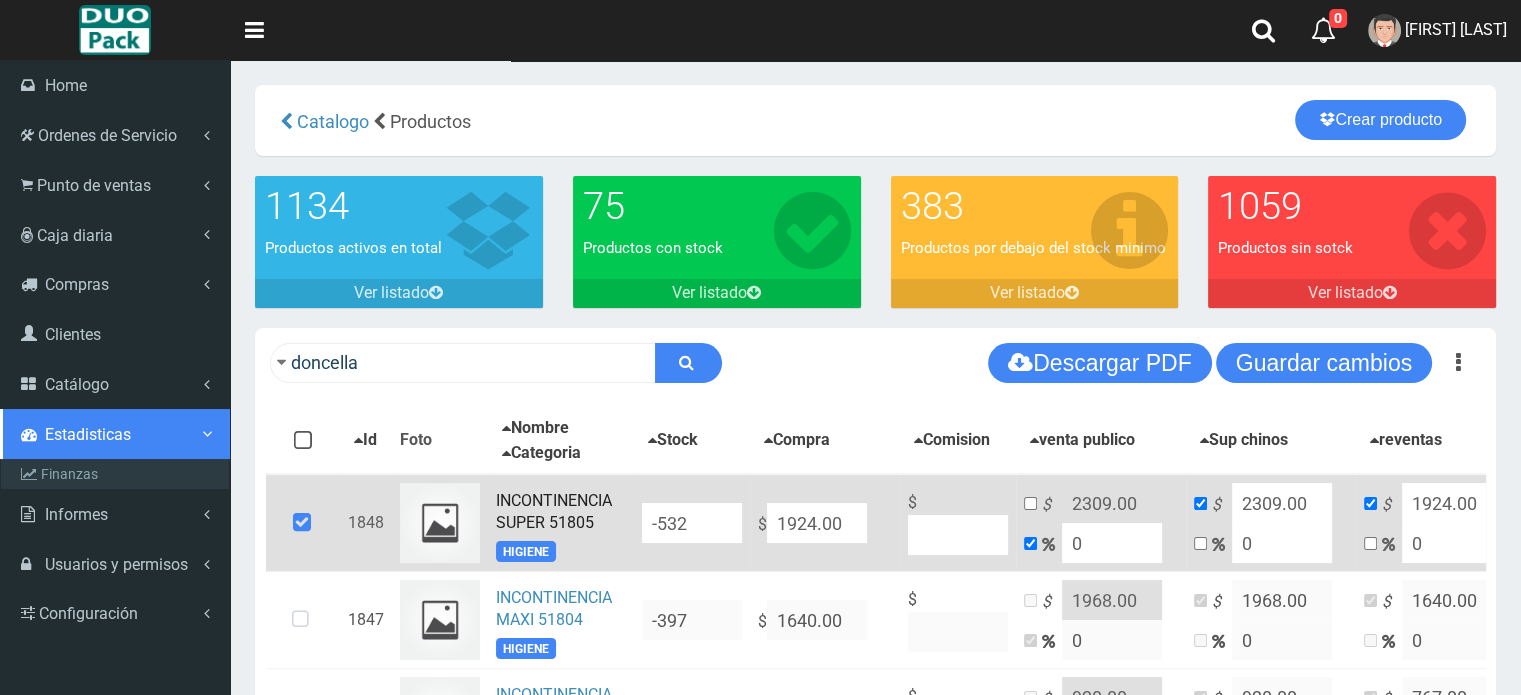 click on "Estadisticas" at bounding box center (88, 434) 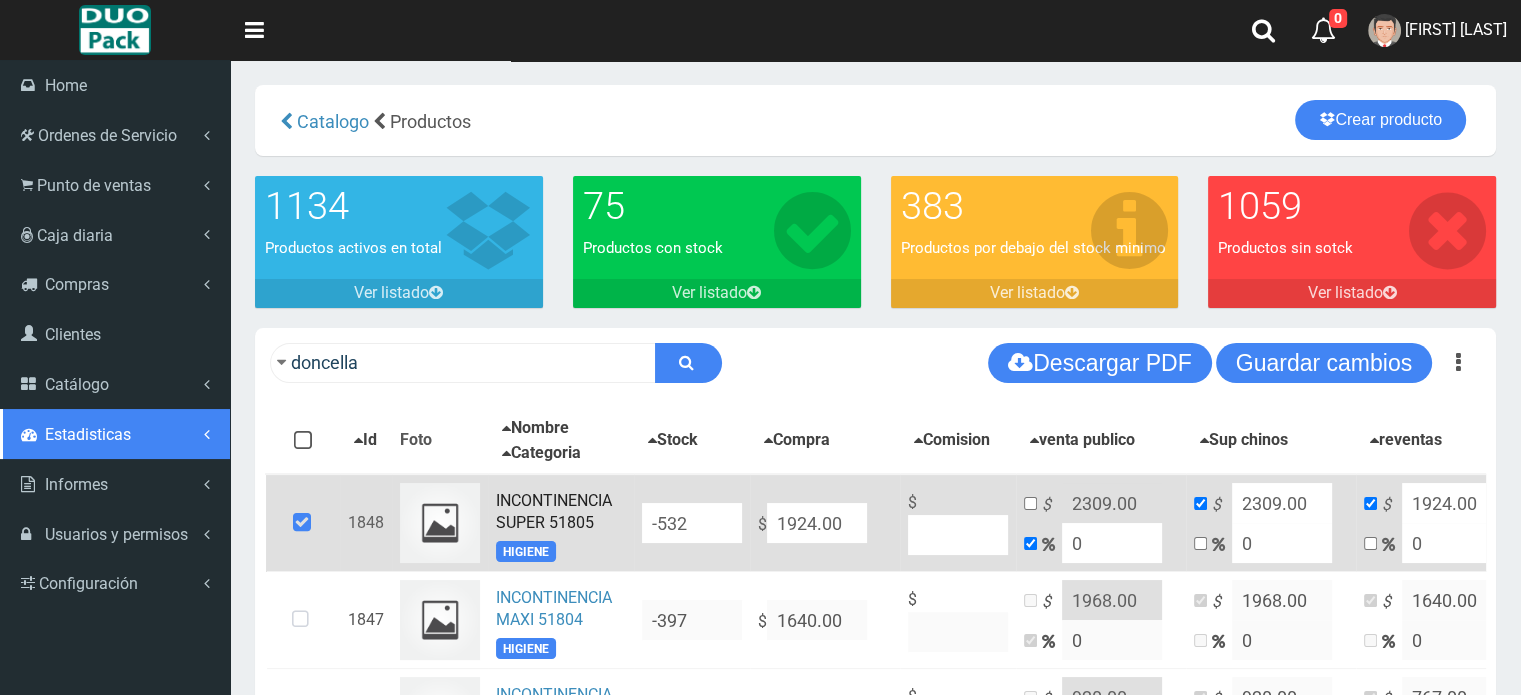click on "Estadisticas" at bounding box center [88, 434] 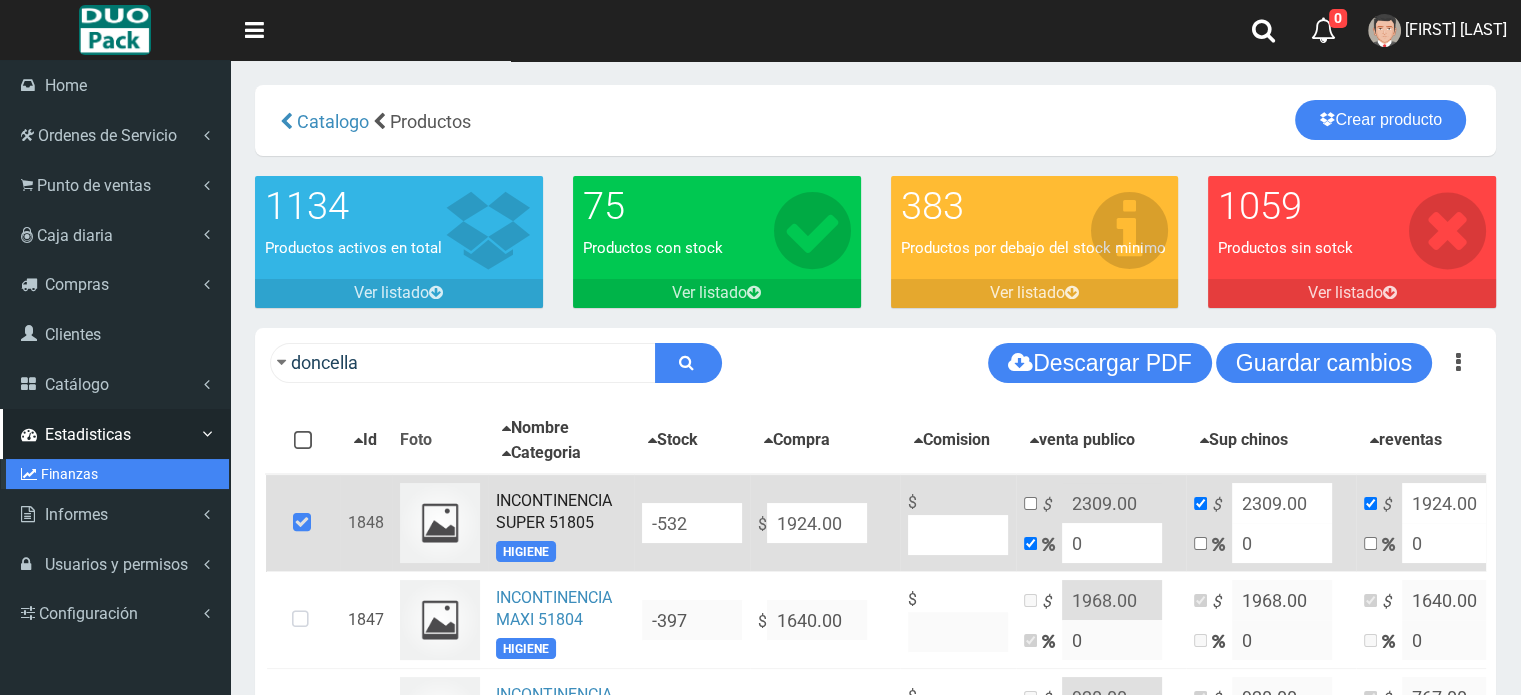 click on "Finanzas" at bounding box center [117, 474] 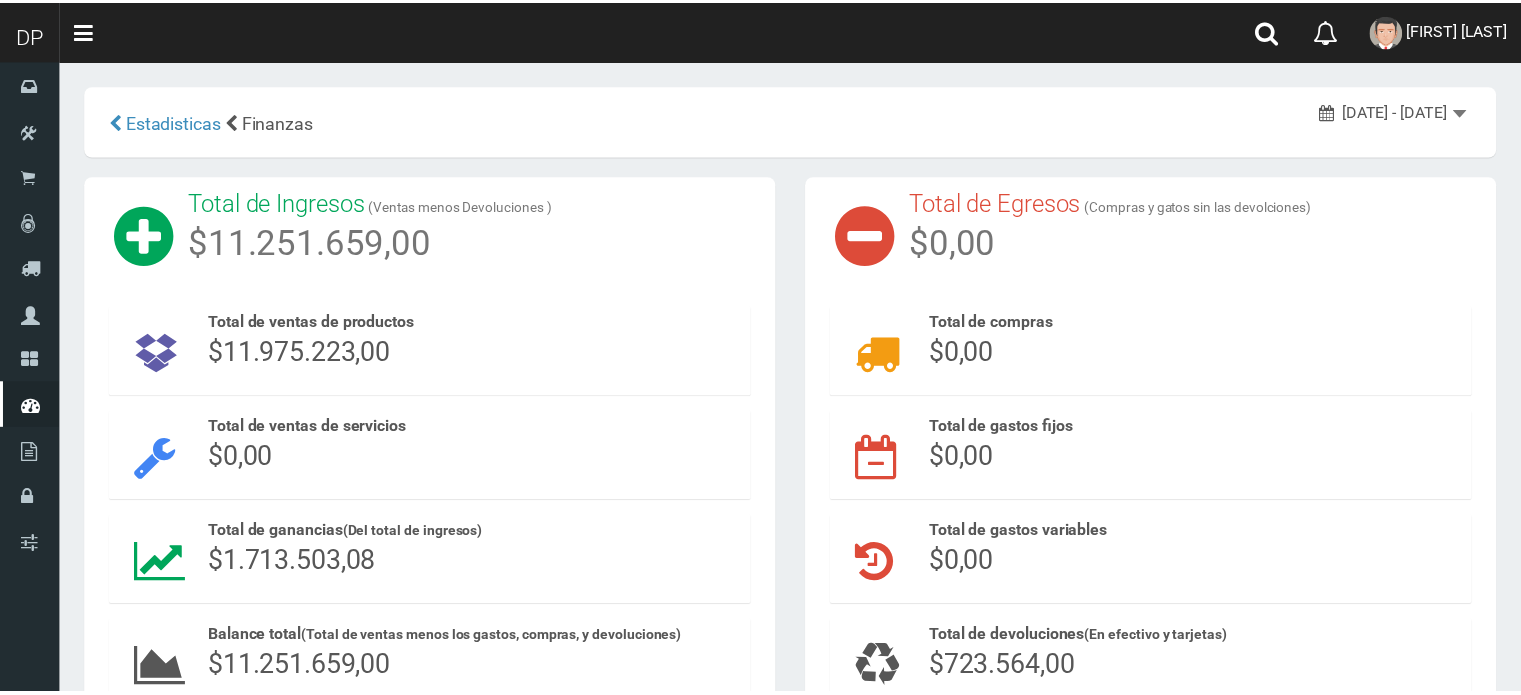 scroll, scrollTop: 0, scrollLeft: 0, axis: both 